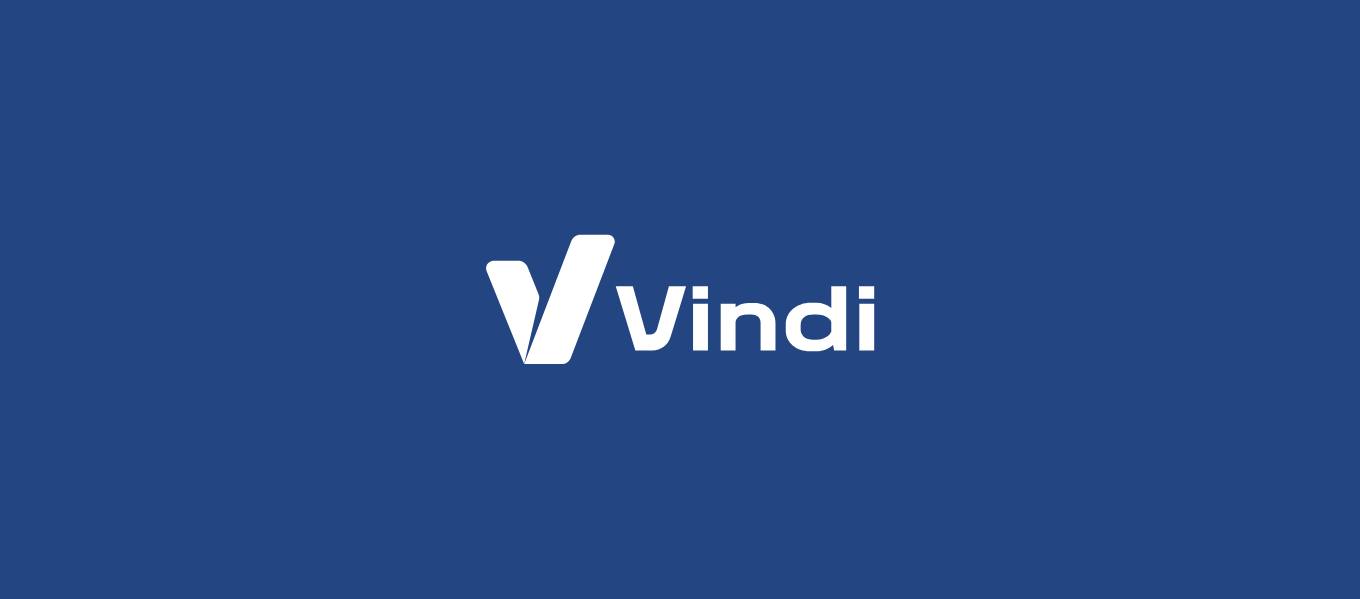 scroll, scrollTop: 0, scrollLeft: 0, axis: both 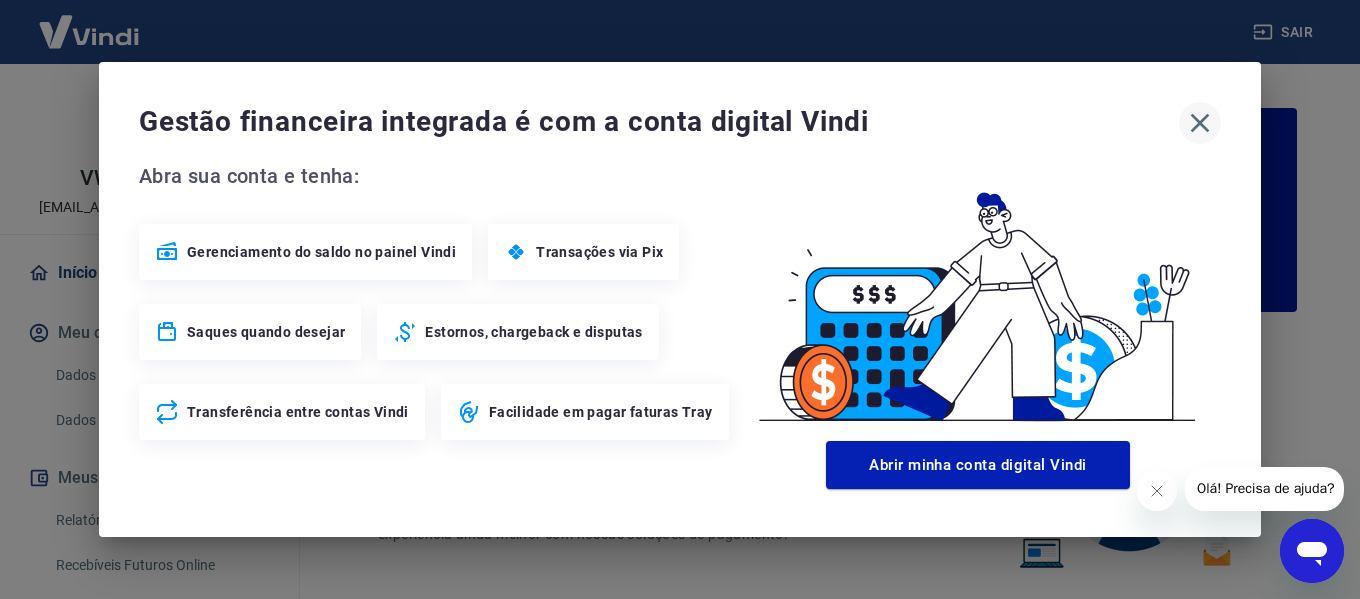 click 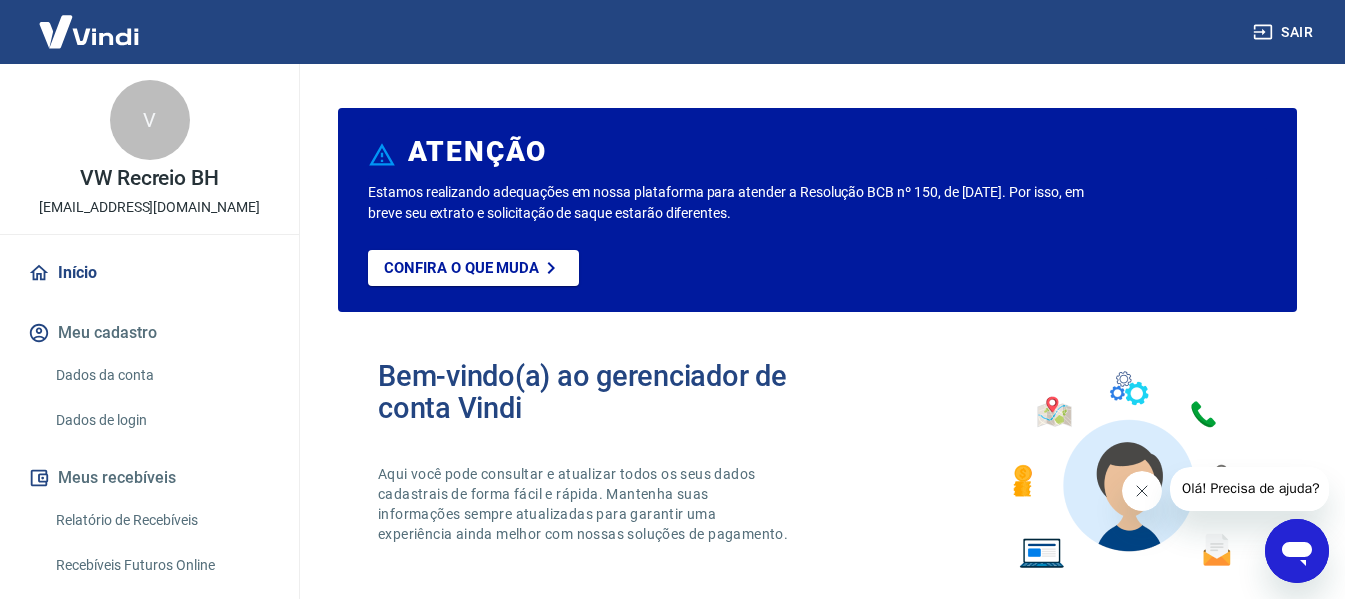 click 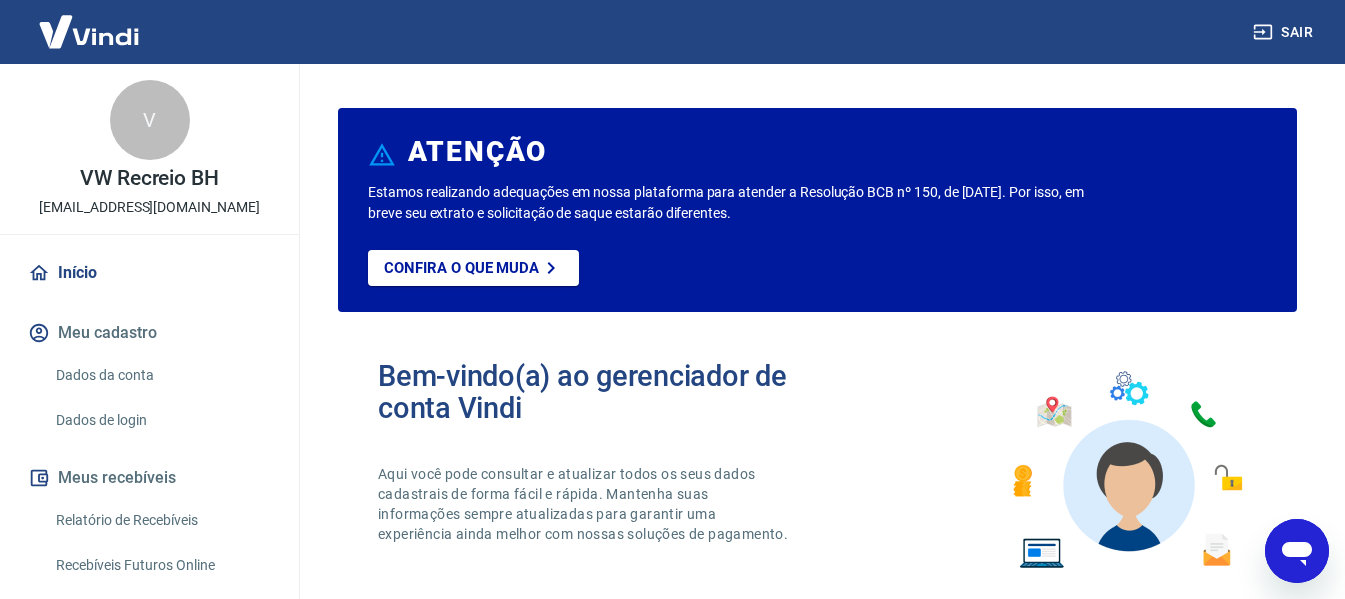 click on "Relatório de Recebíveis" at bounding box center (161, 520) 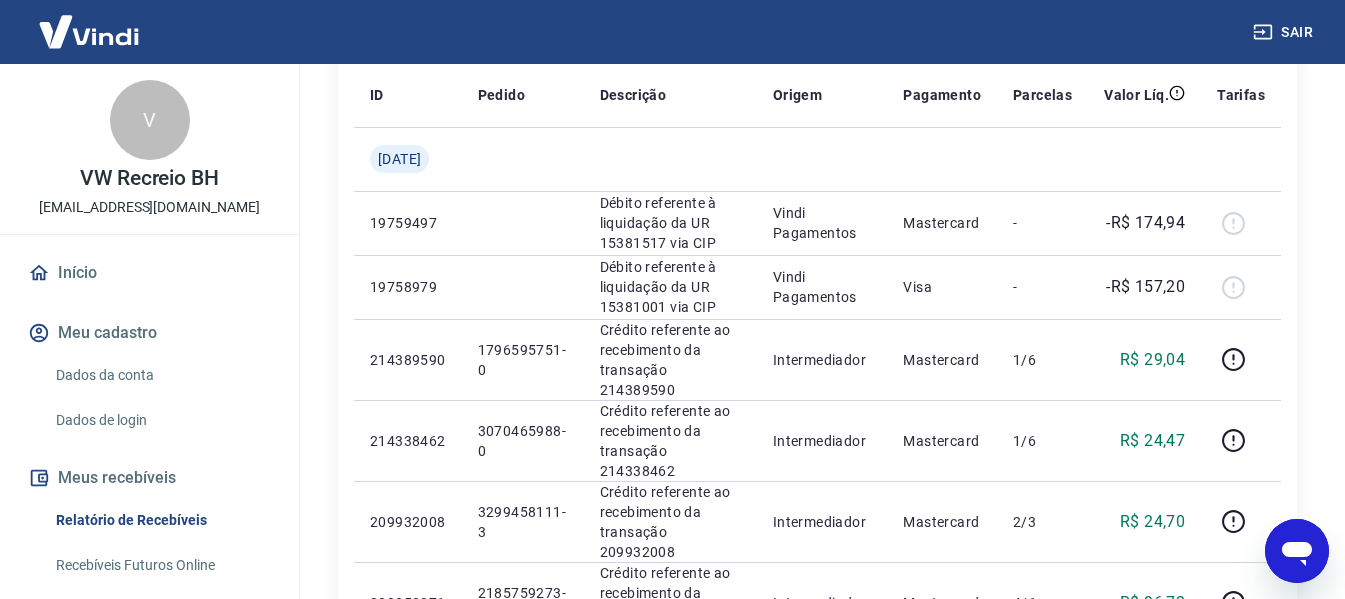 scroll, scrollTop: 300, scrollLeft: 0, axis: vertical 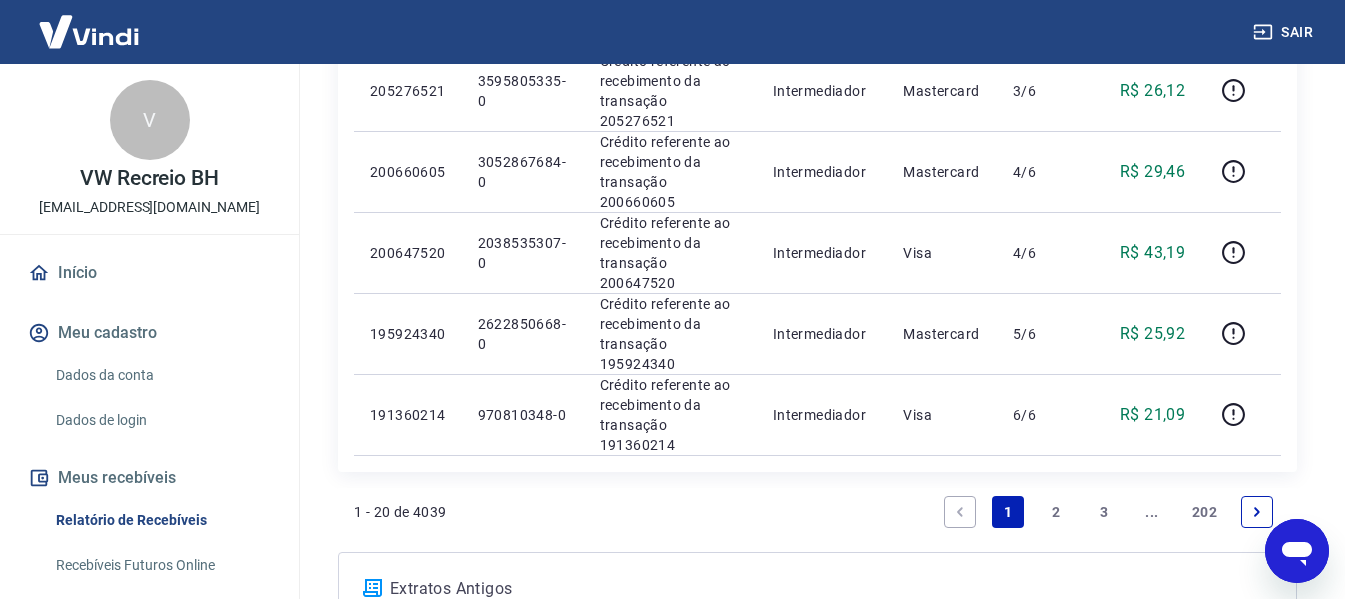 click on "2" at bounding box center (1056, 512) 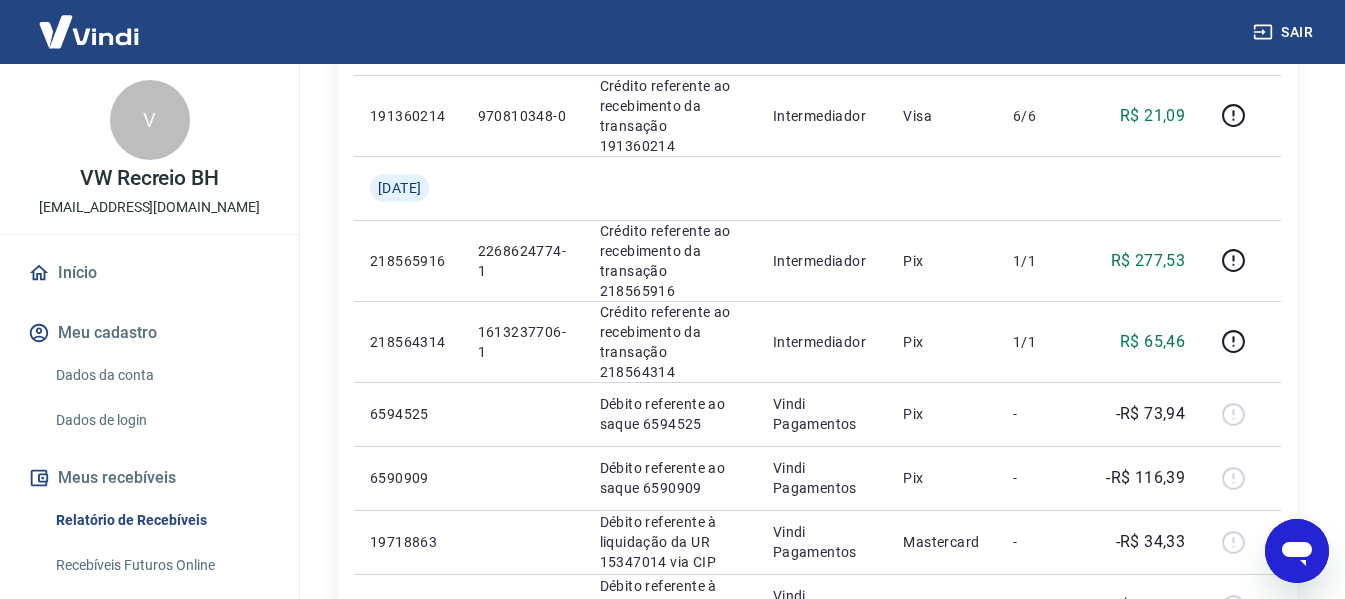 scroll, scrollTop: 400, scrollLeft: 0, axis: vertical 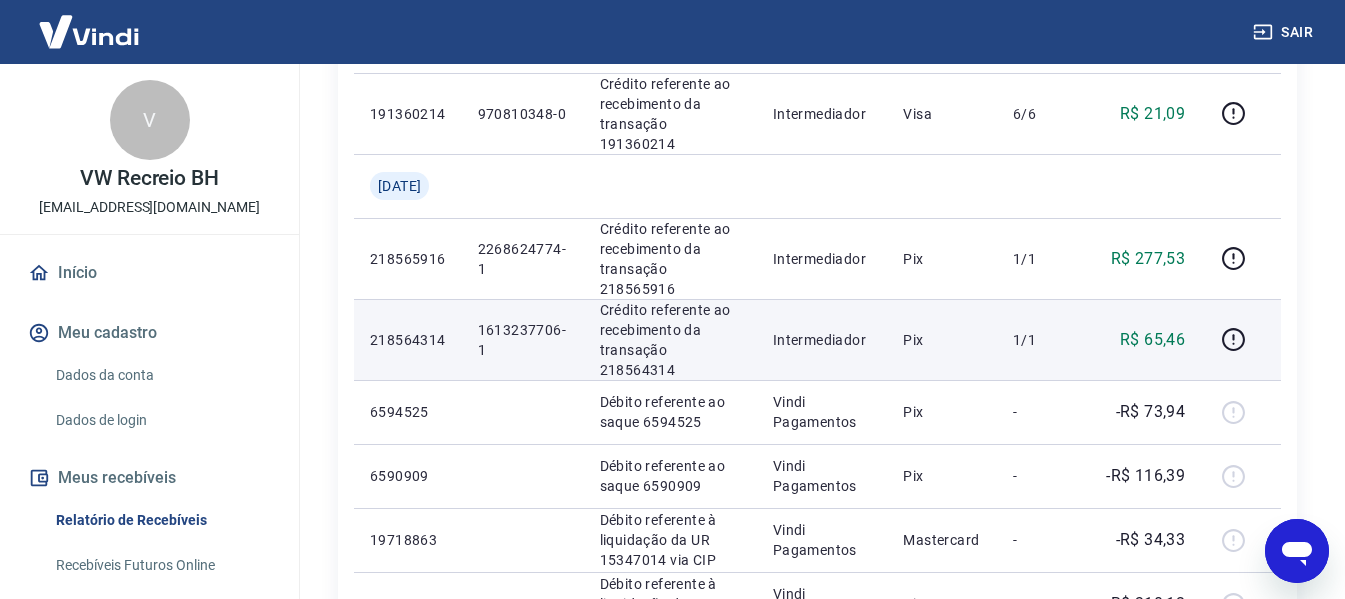 click on "1613237706-1" at bounding box center (523, 340) 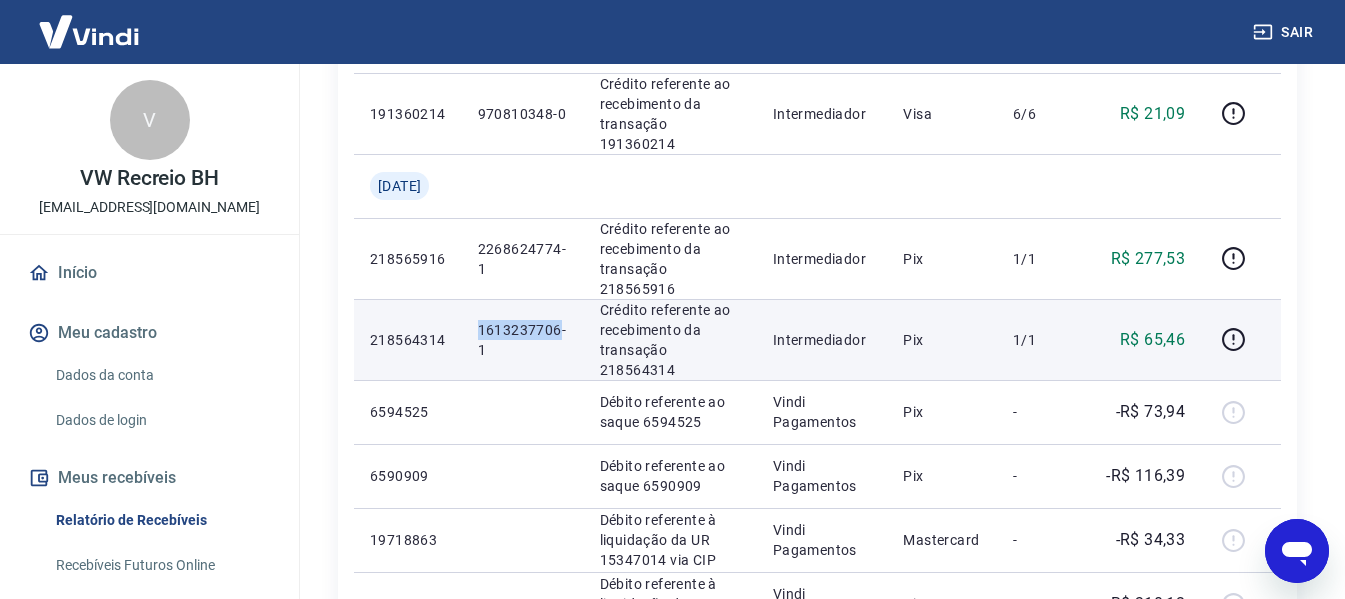 click on "1613237706-1" at bounding box center [523, 340] 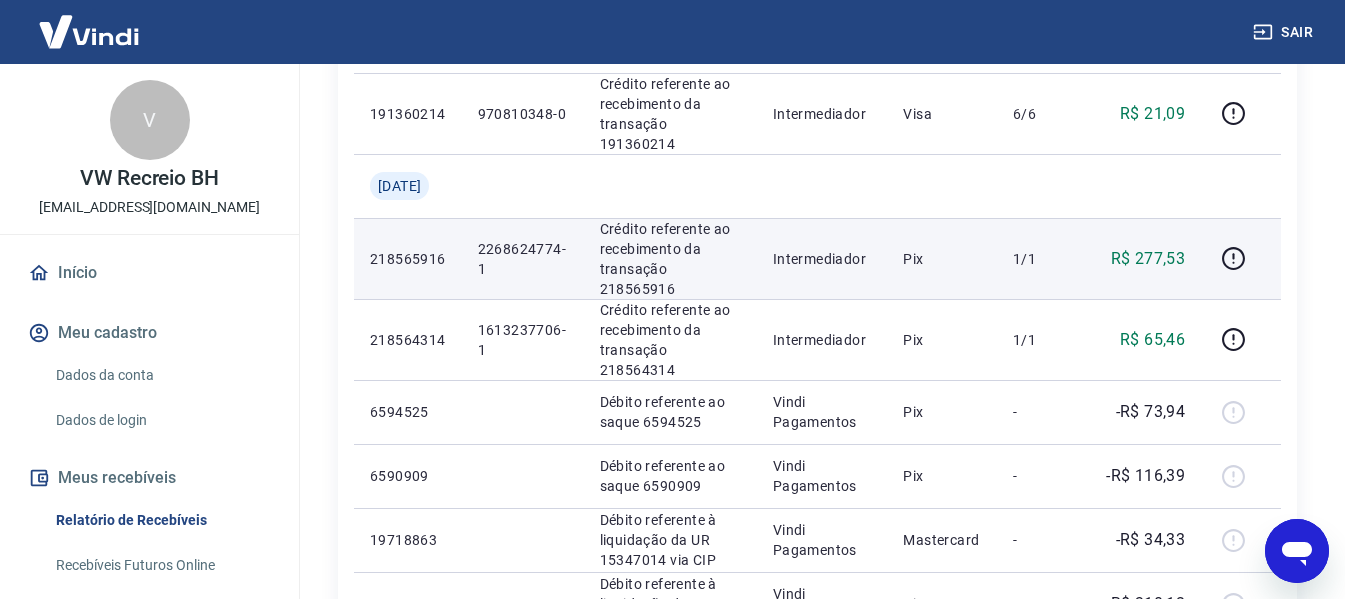 click on "2268624774-1" at bounding box center (523, 259) 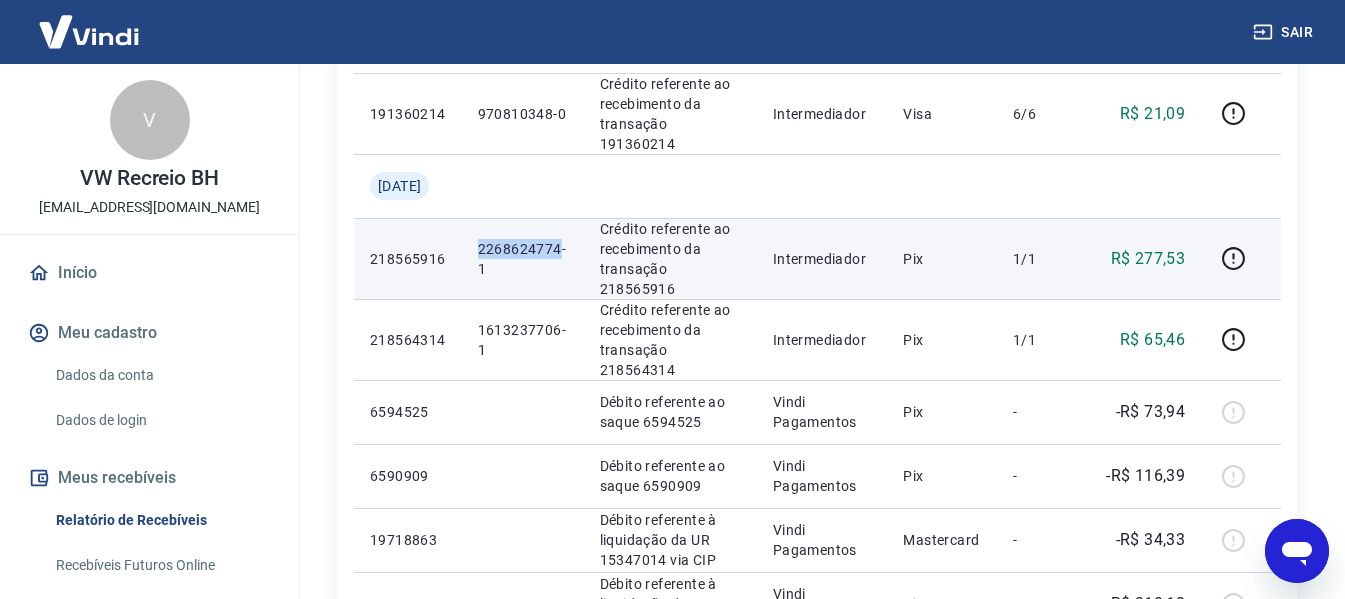 click on "2268624774-1" at bounding box center (523, 259) 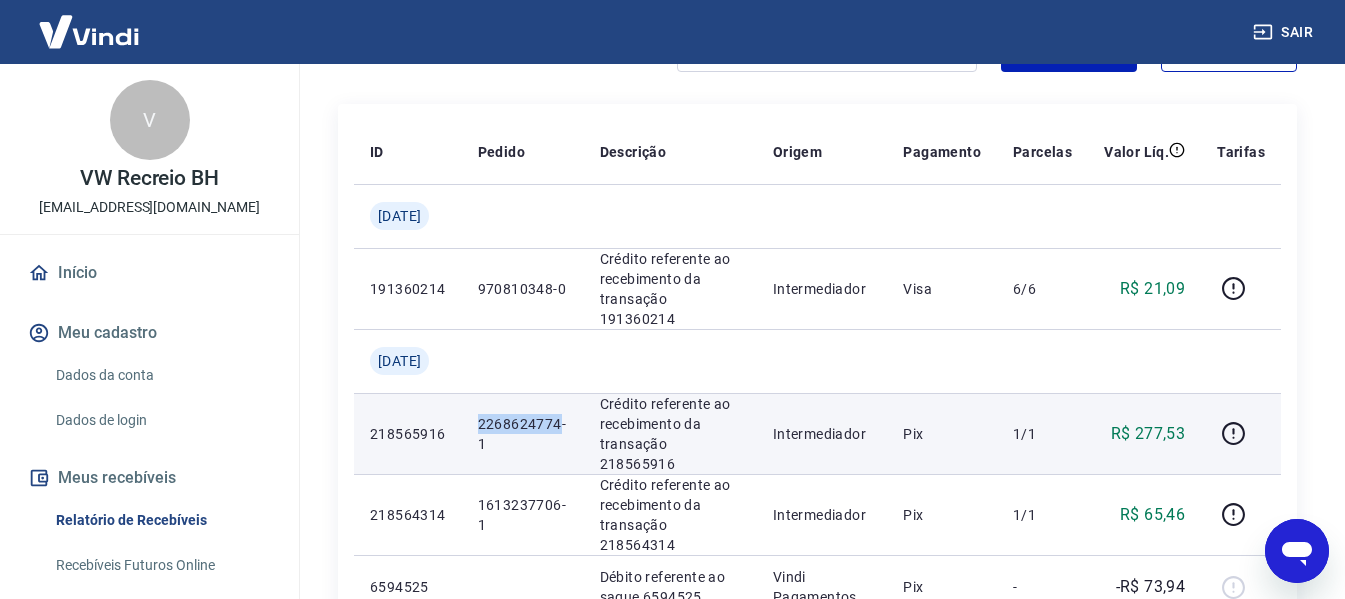 scroll, scrollTop: 200, scrollLeft: 0, axis: vertical 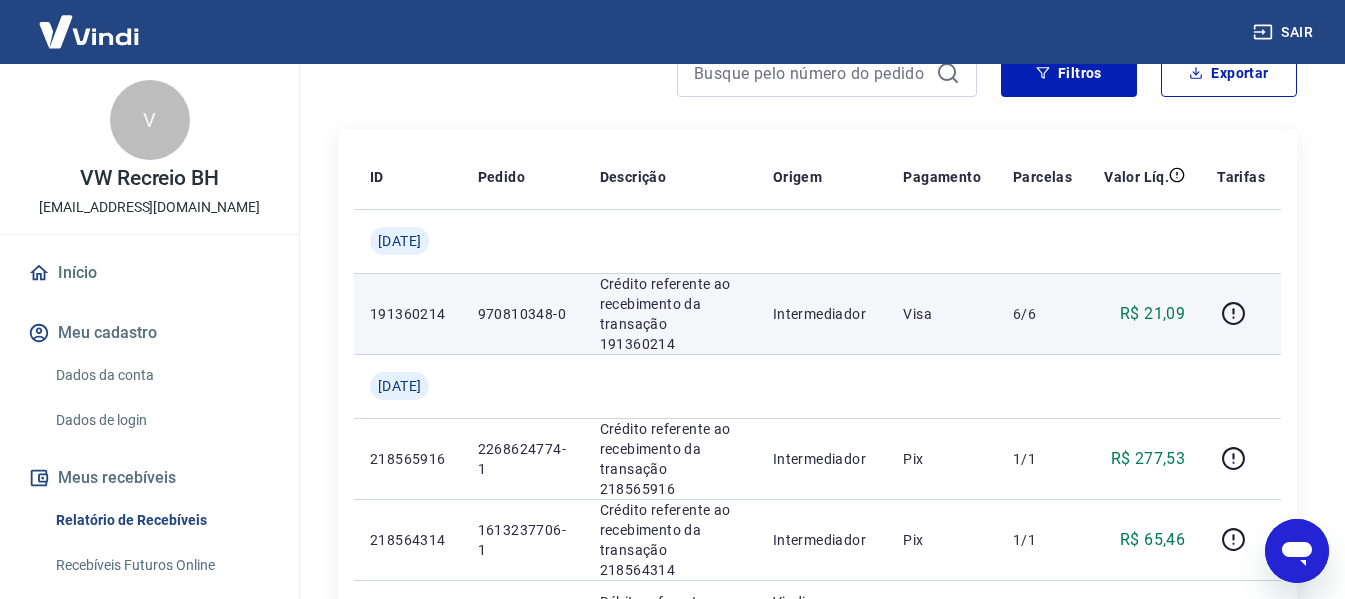 click on "970810348-0" at bounding box center [523, 314] 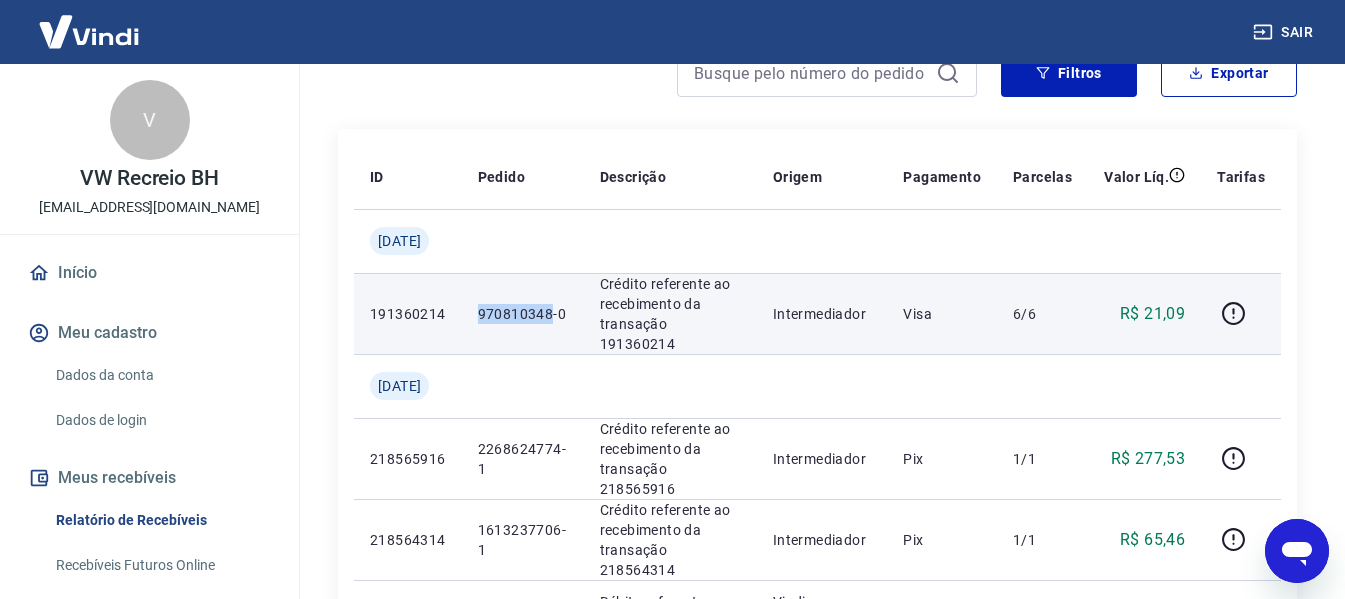 click on "970810348-0" at bounding box center (523, 314) 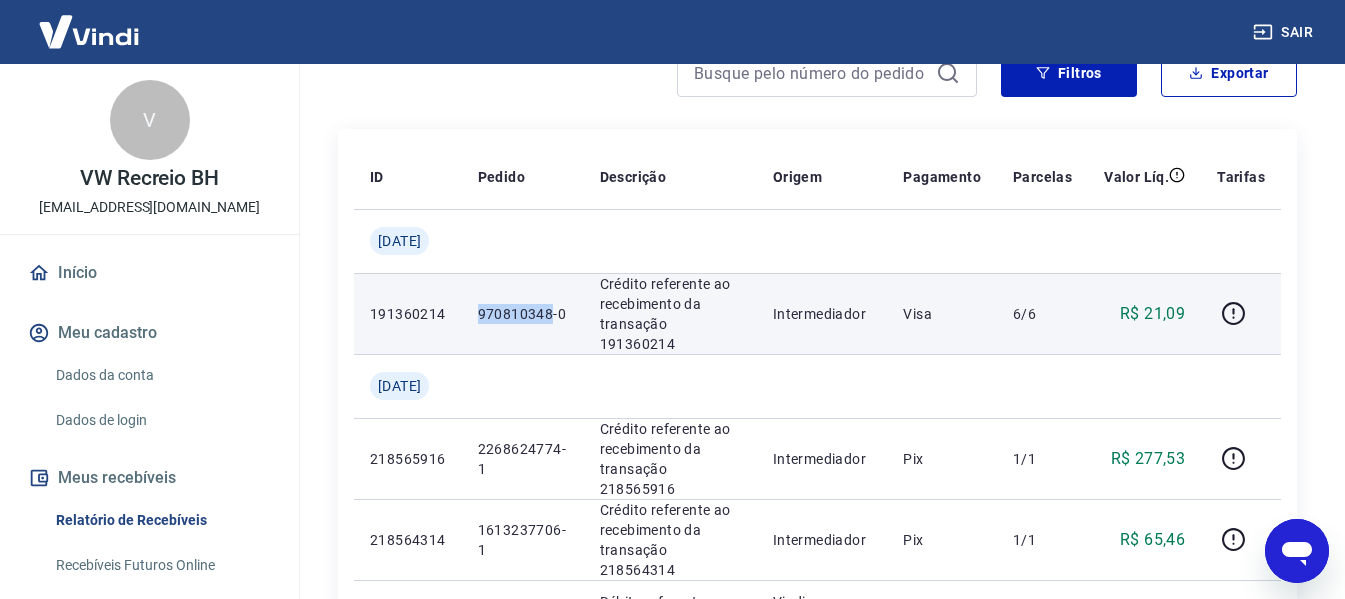 copy on "970810348" 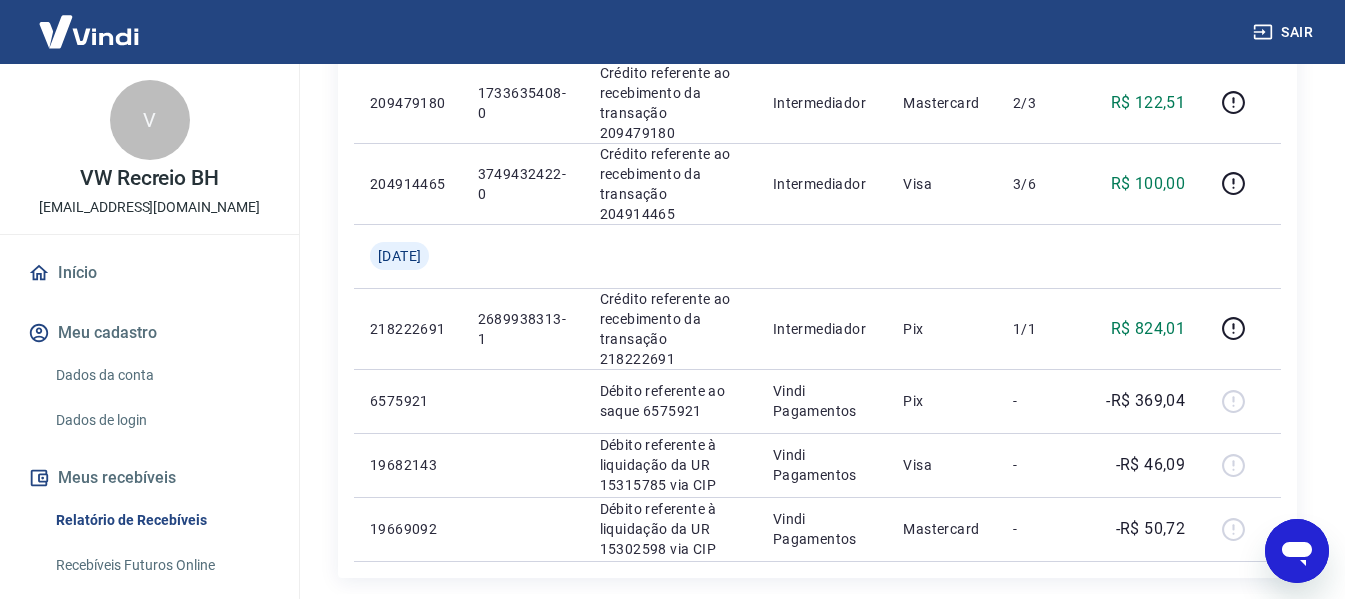 scroll, scrollTop: 1845, scrollLeft: 0, axis: vertical 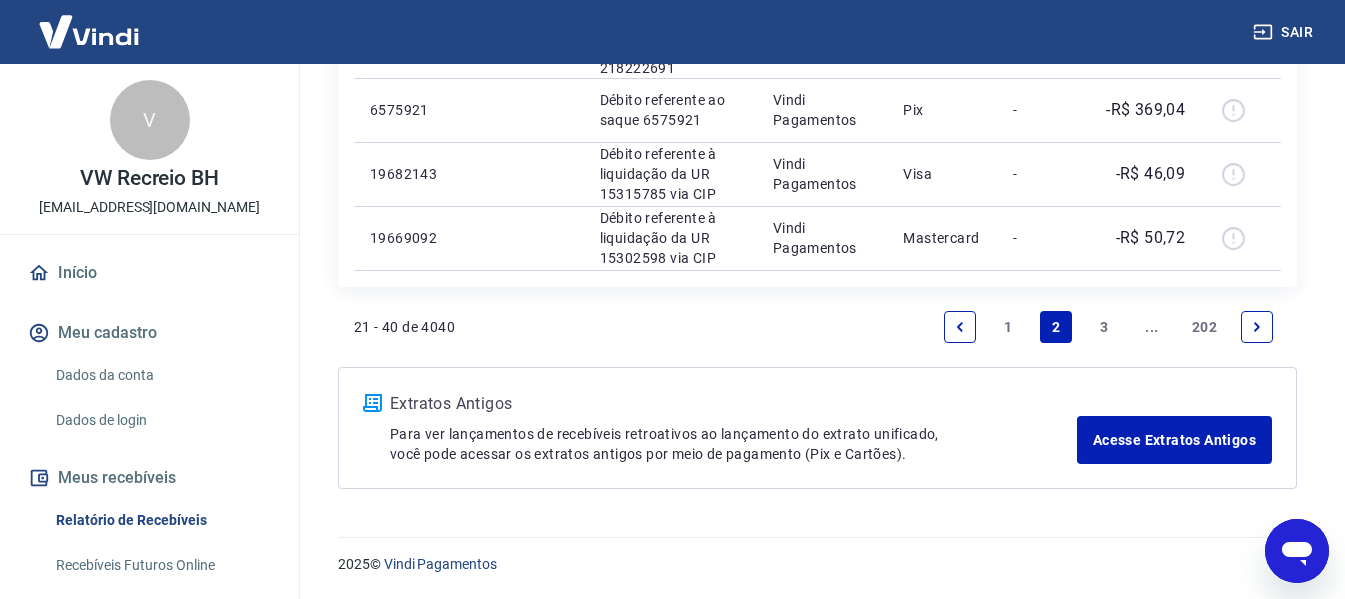click on "1" at bounding box center (1008, 327) 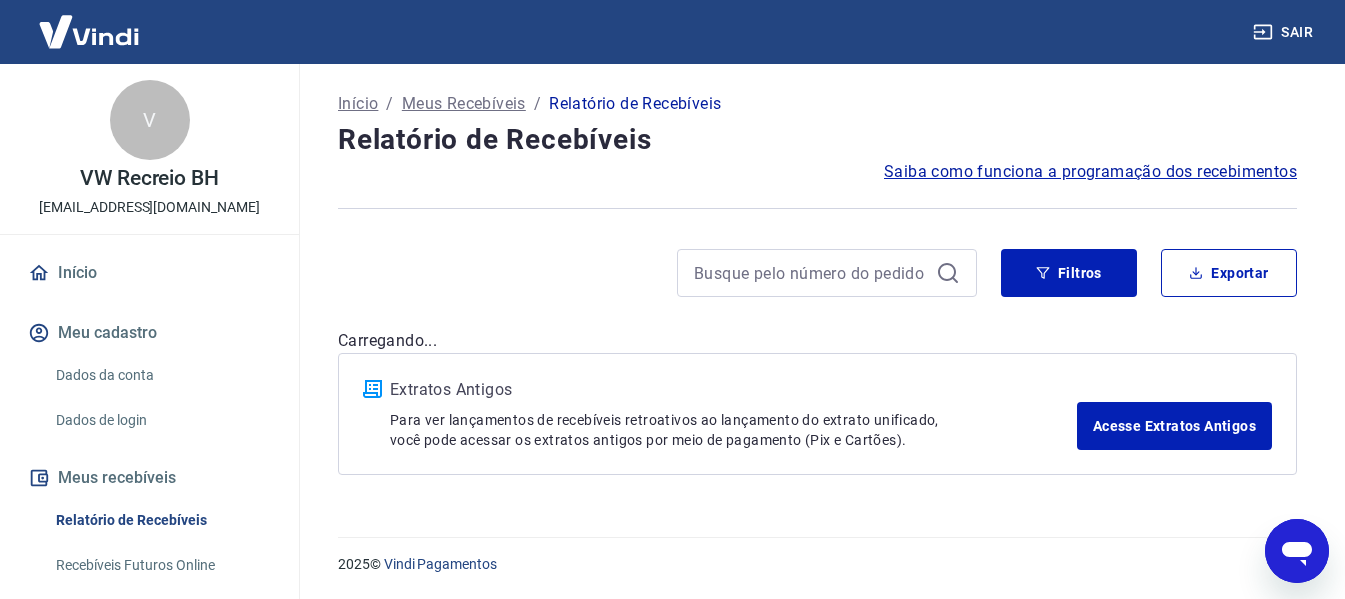scroll, scrollTop: 0, scrollLeft: 0, axis: both 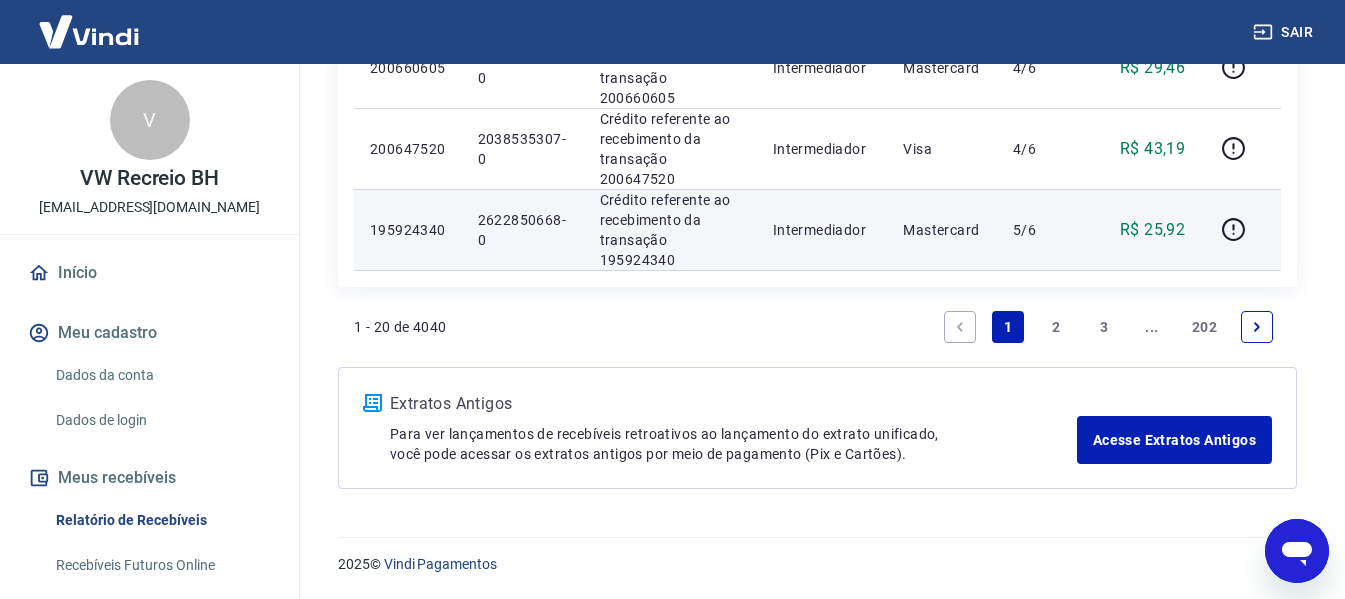 click on "2622850668-0" at bounding box center [523, 230] 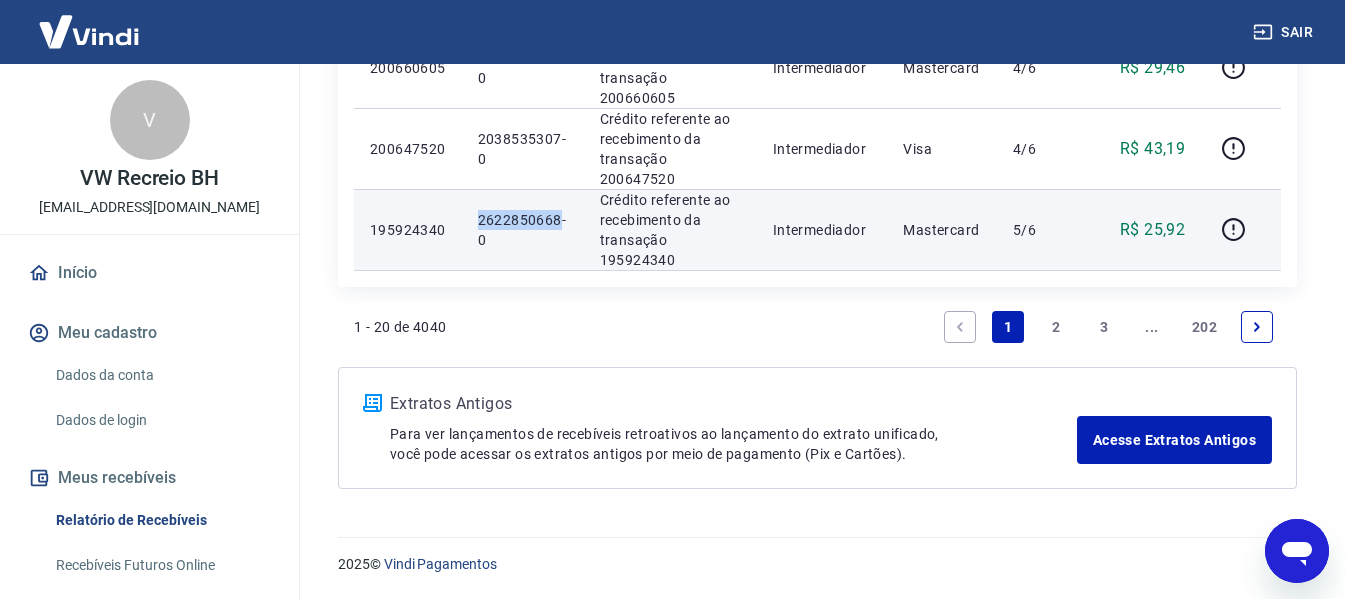 click on "2622850668-0" at bounding box center (523, 230) 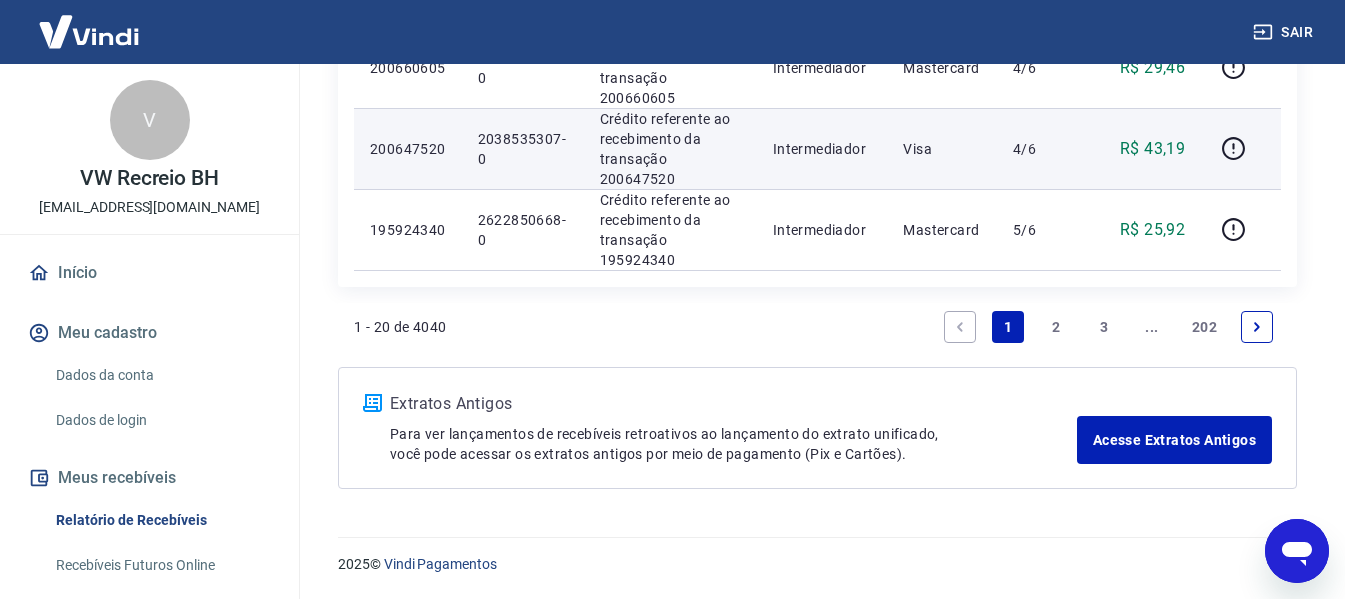 click on "2038535307-0" at bounding box center (523, 149) 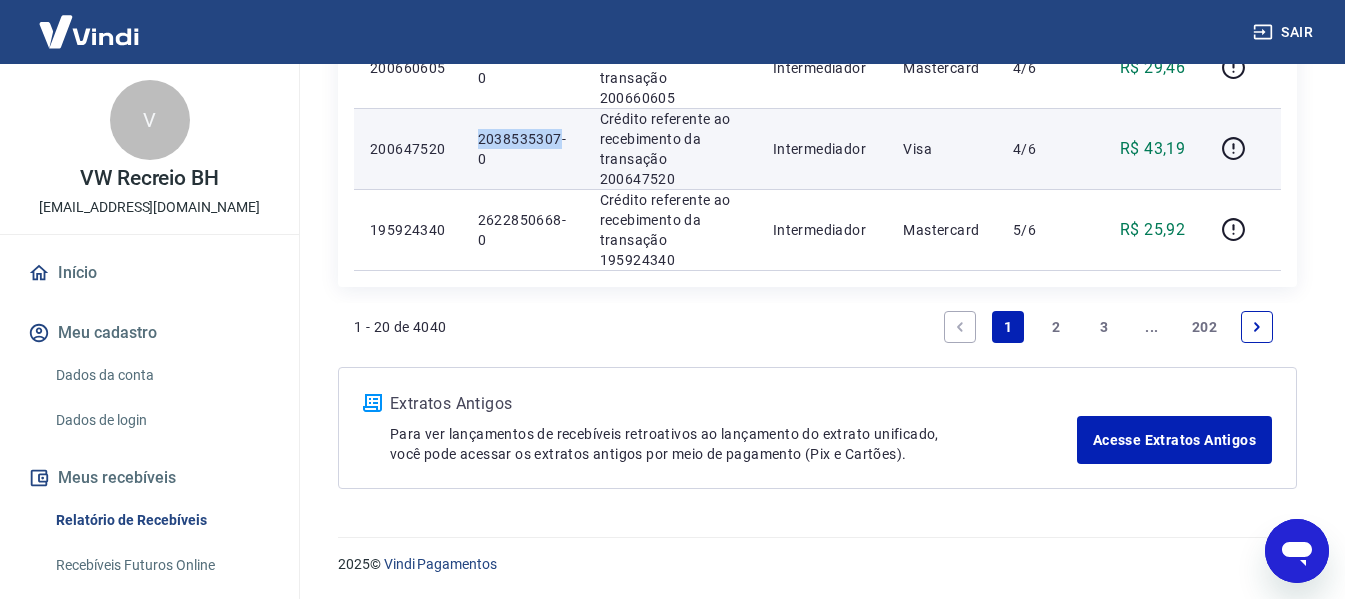 click on "2038535307-0" at bounding box center [523, 149] 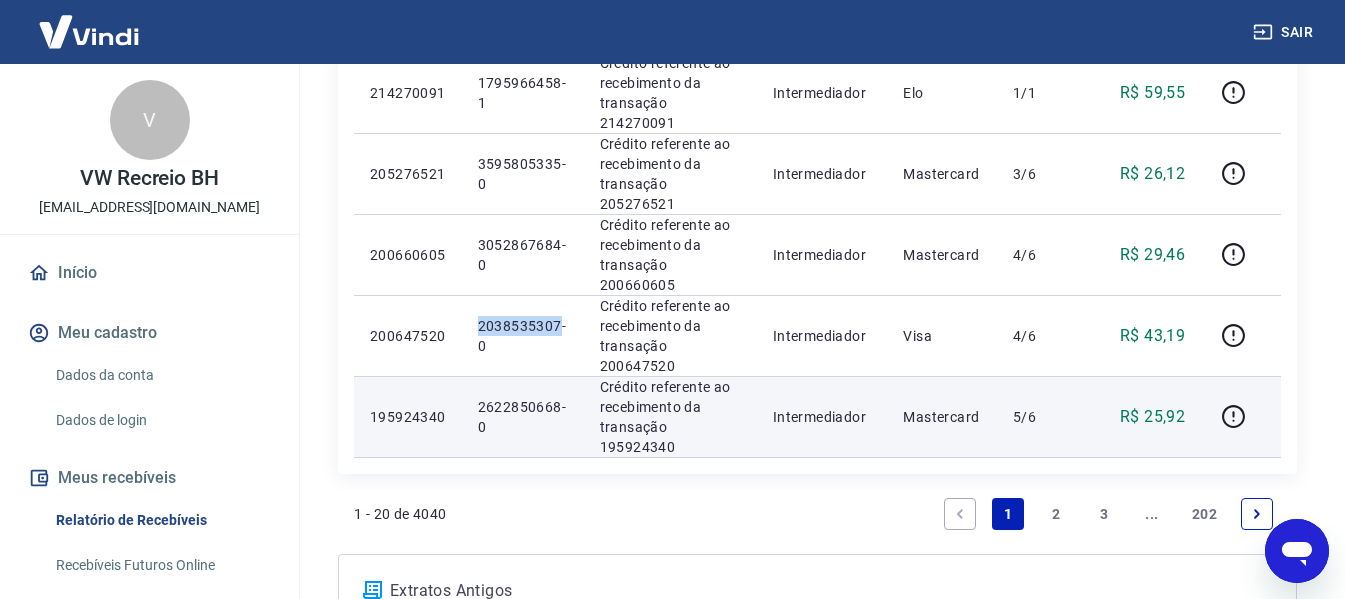 scroll, scrollTop: 1568, scrollLeft: 0, axis: vertical 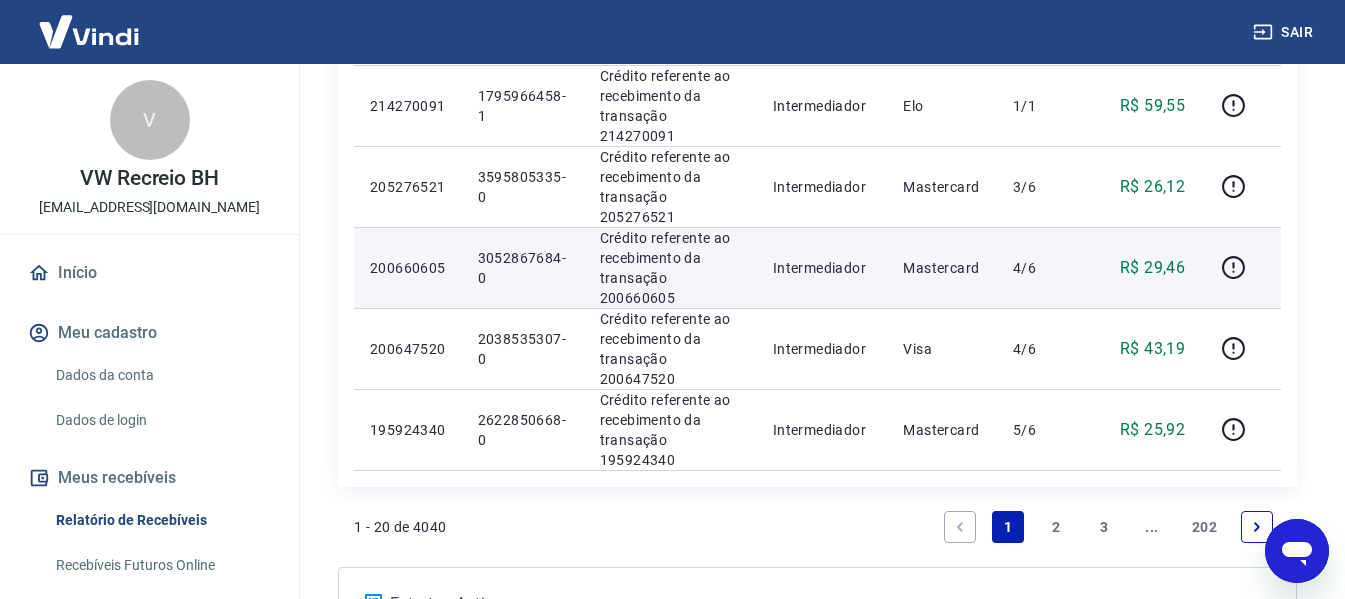 click on "3052867684-0" at bounding box center (523, 268) 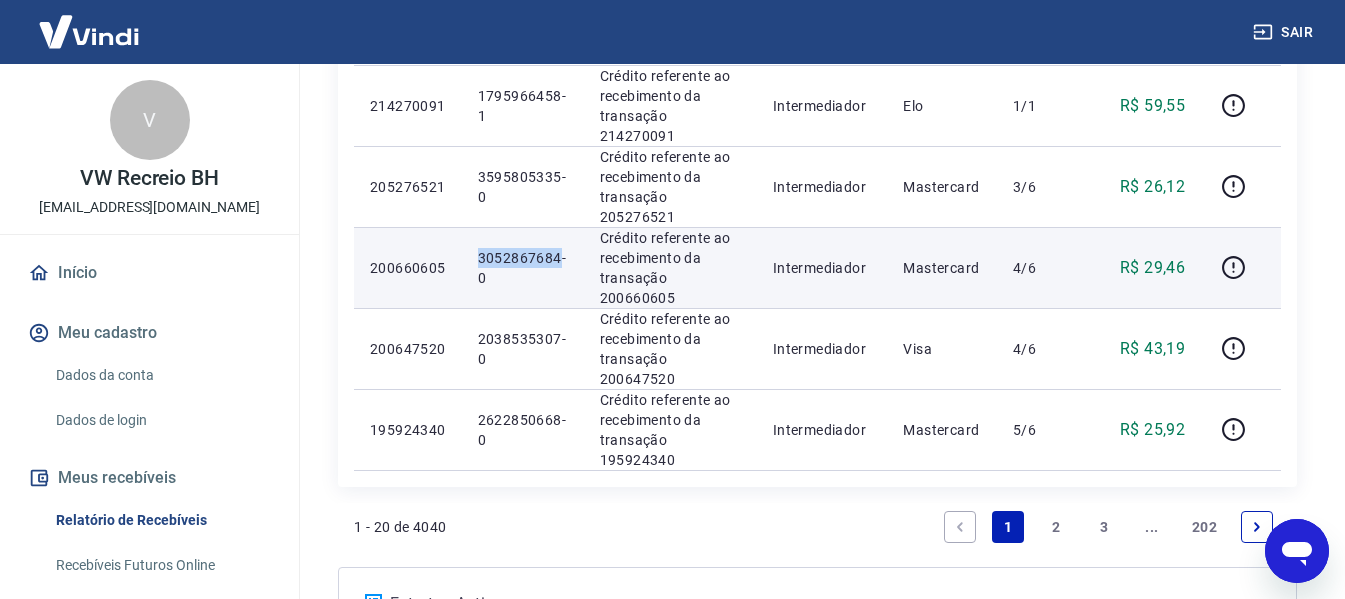 click on "3052867684-0" at bounding box center [523, 268] 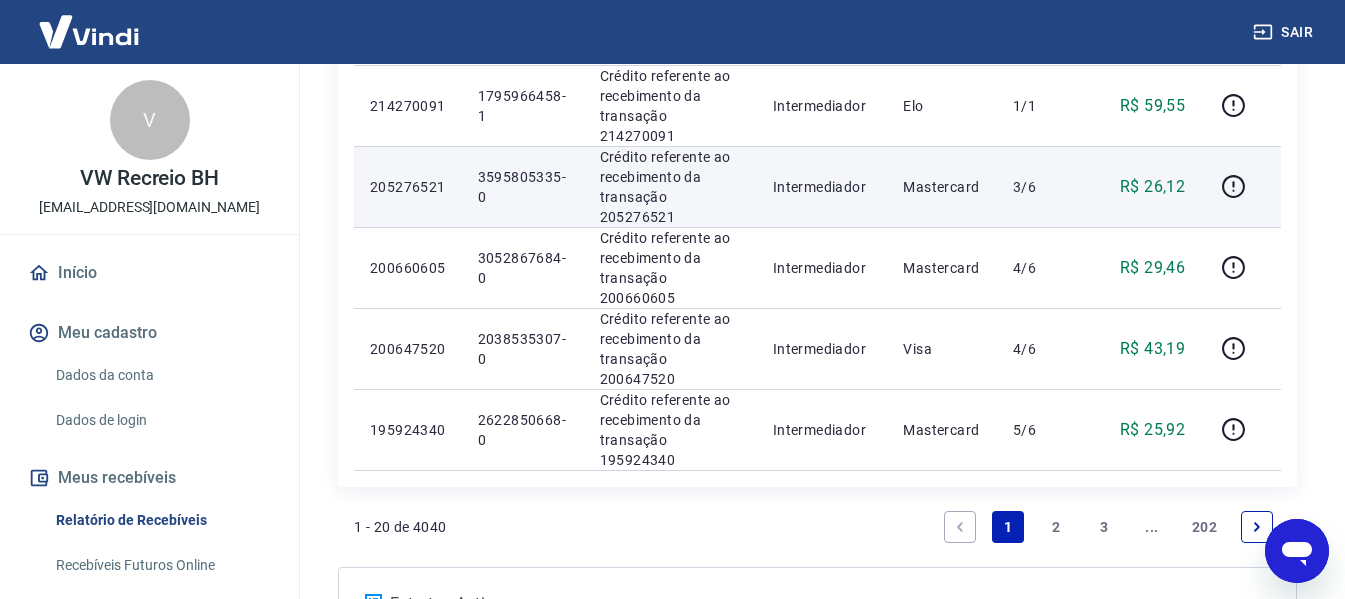 click on "3595805335-0" at bounding box center [523, 187] 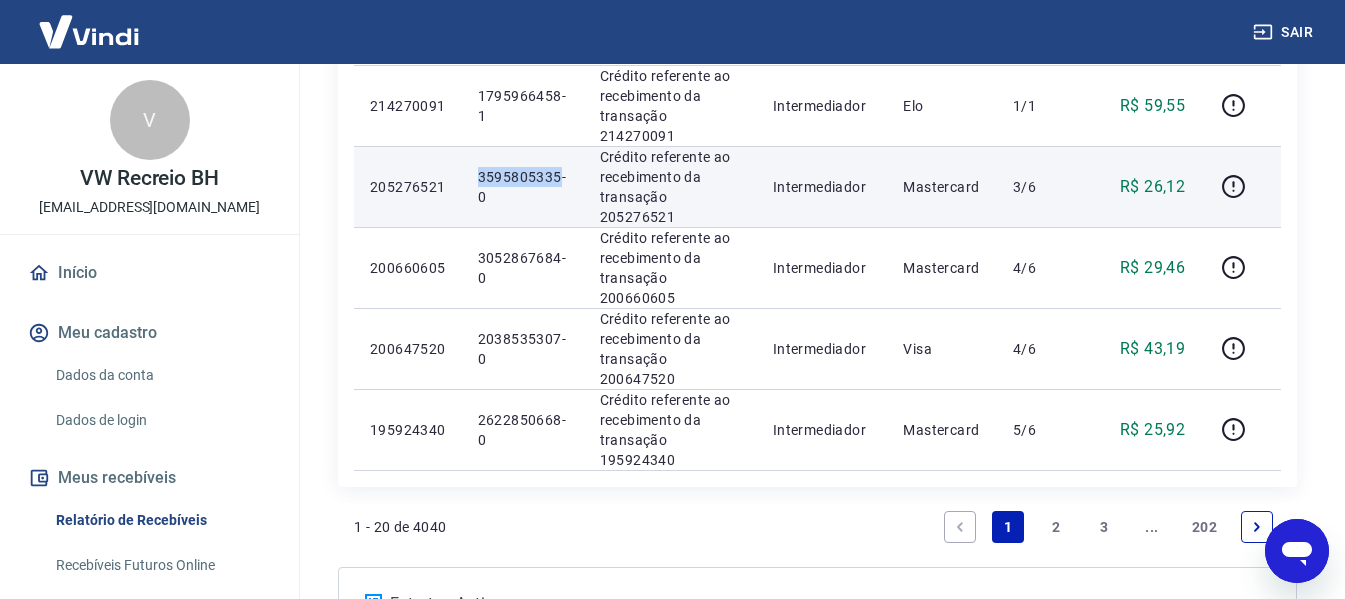 click on "3595805335-0" at bounding box center (523, 187) 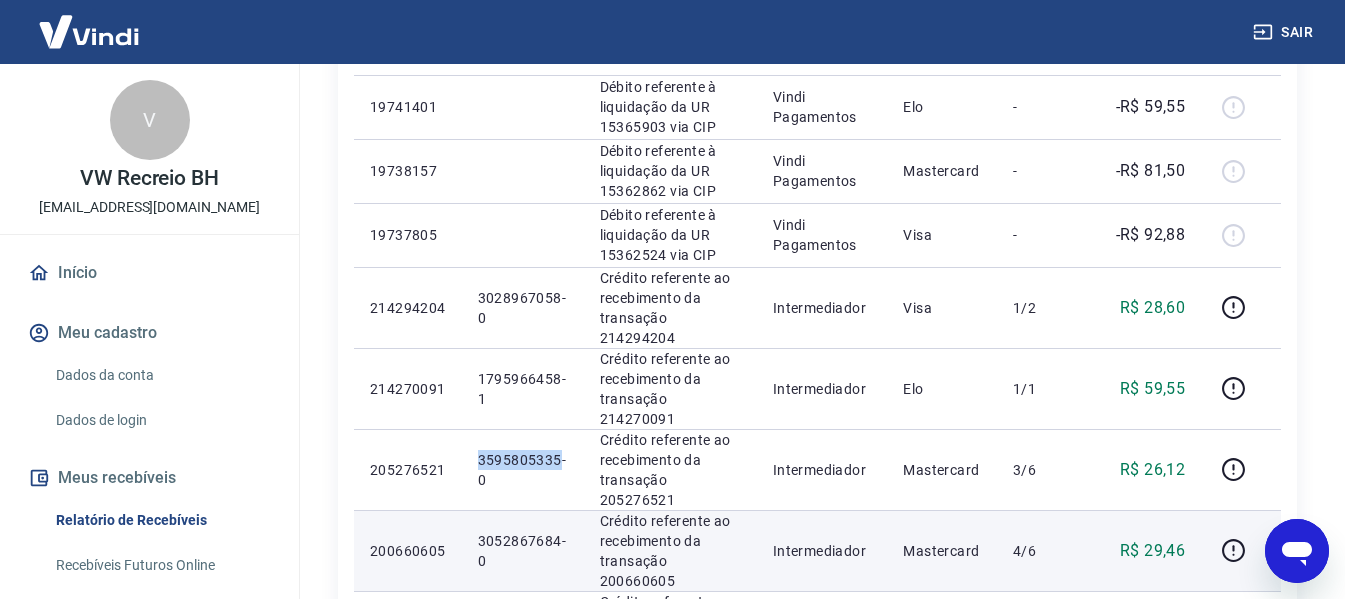 scroll, scrollTop: 1268, scrollLeft: 0, axis: vertical 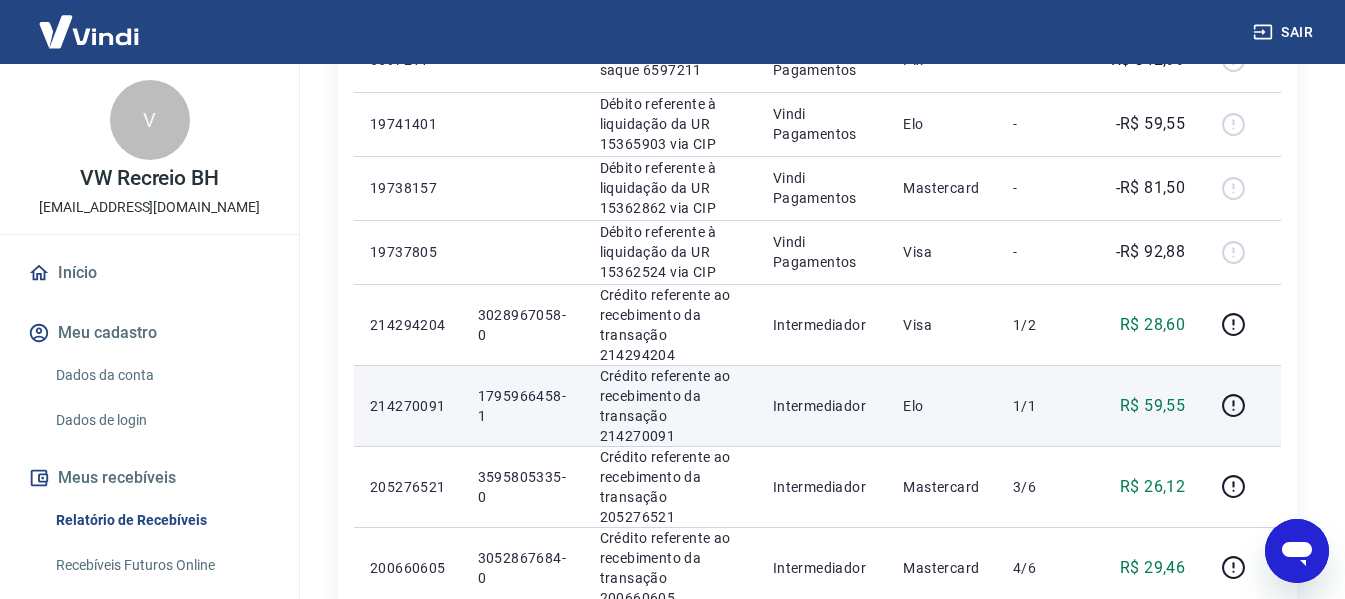 click on "1795966458-1" at bounding box center (523, 406) 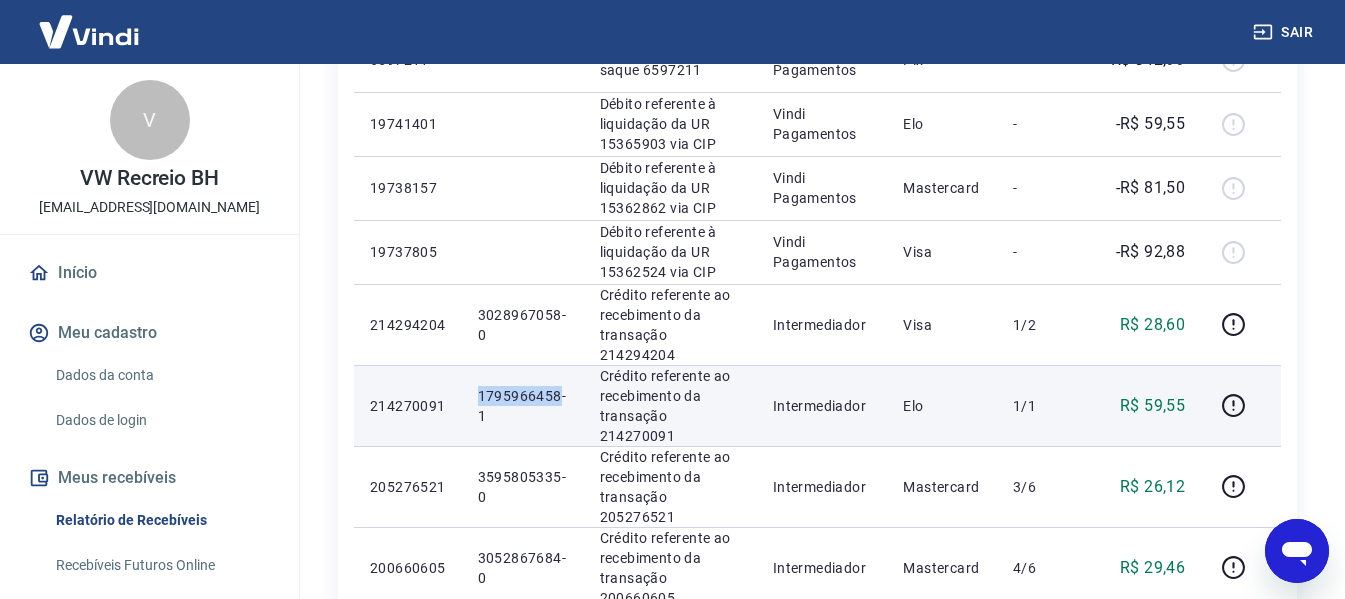 click on "1795966458-1" at bounding box center (523, 406) 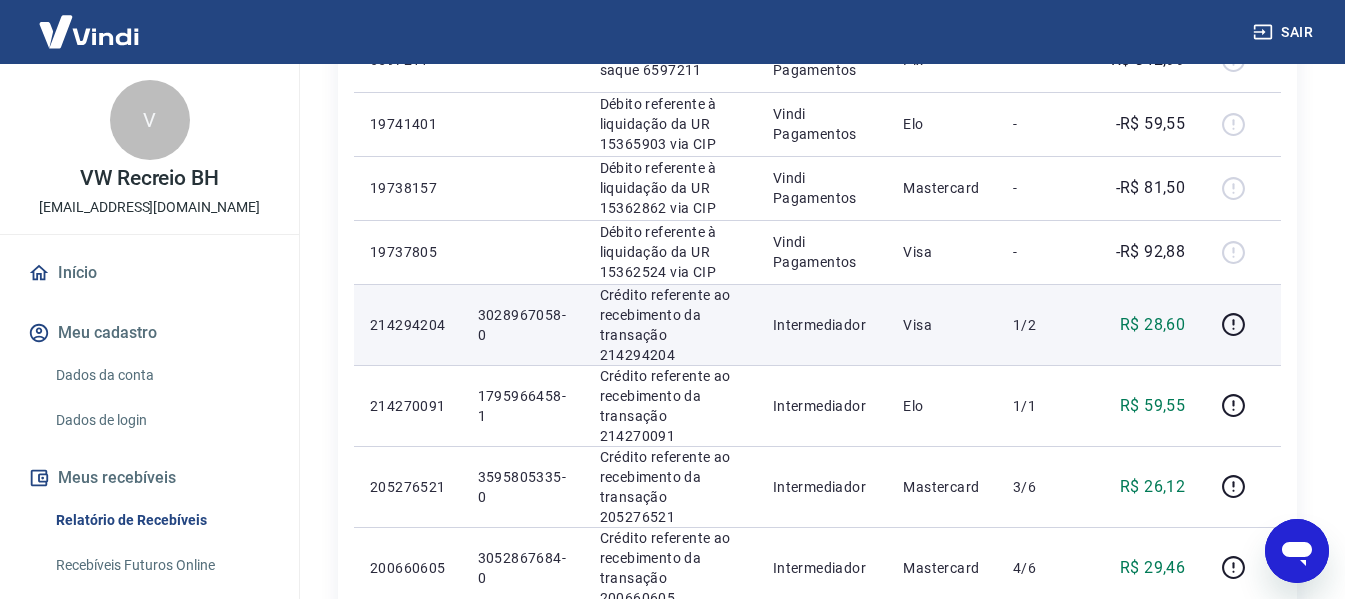 click on "3028967058-0" at bounding box center (523, 325) 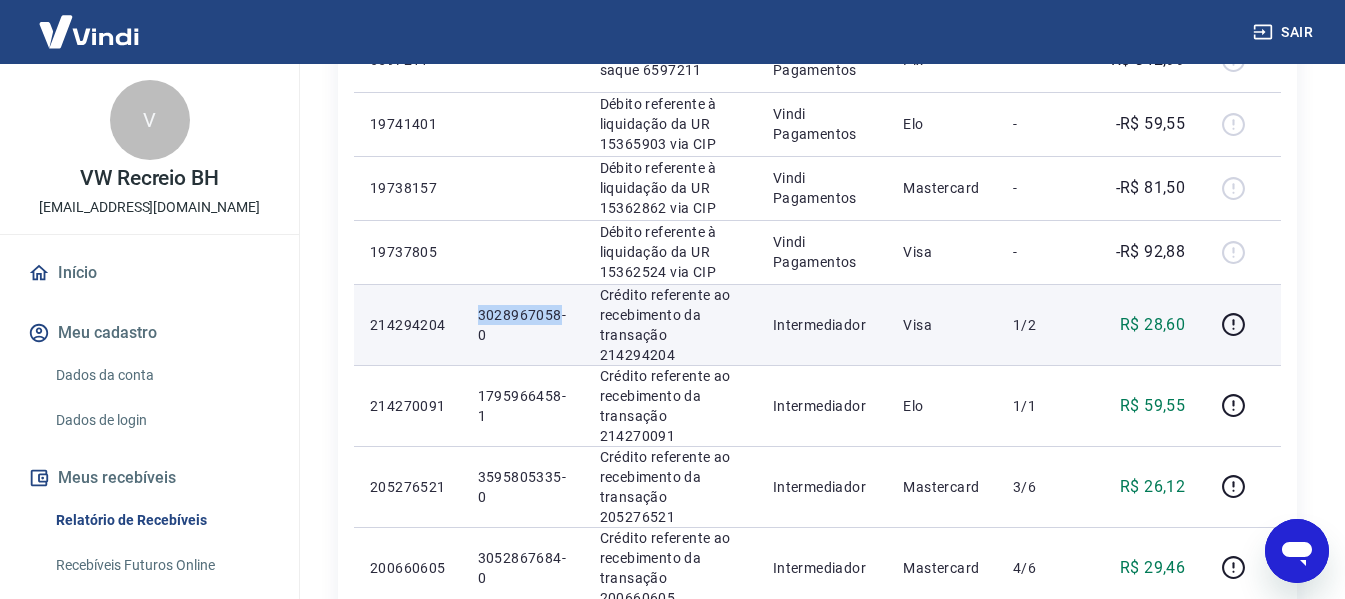 click on "3028967058-0" at bounding box center [523, 325] 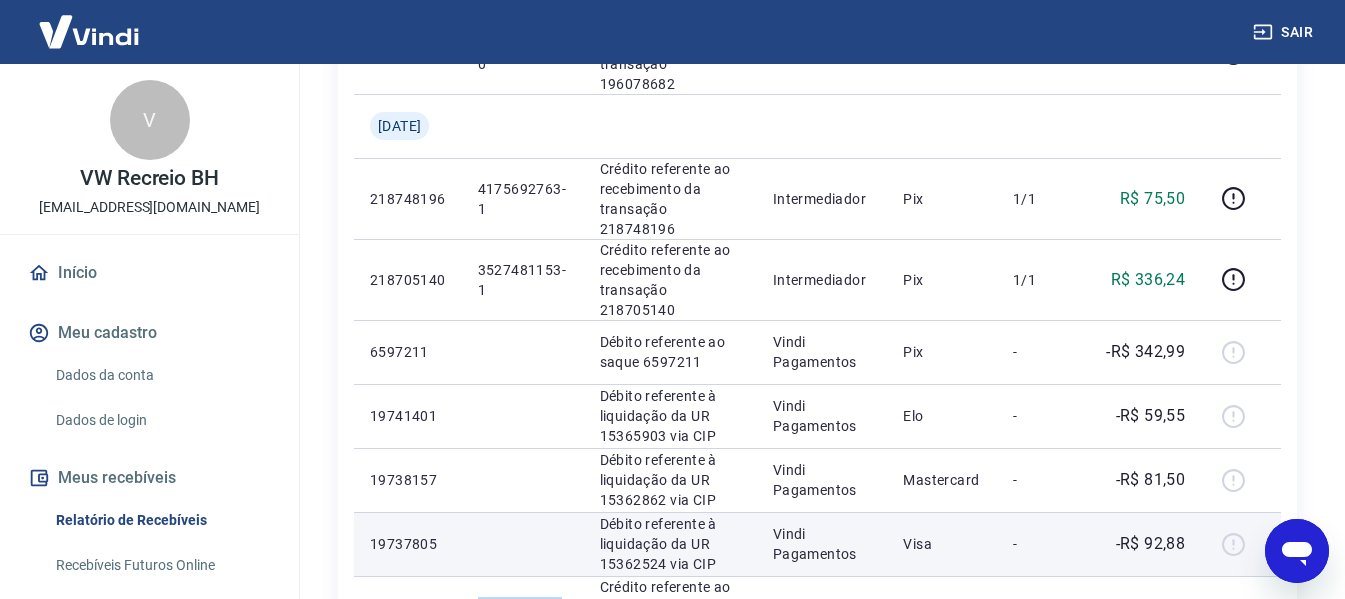scroll, scrollTop: 968, scrollLeft: 0, axis: vertical 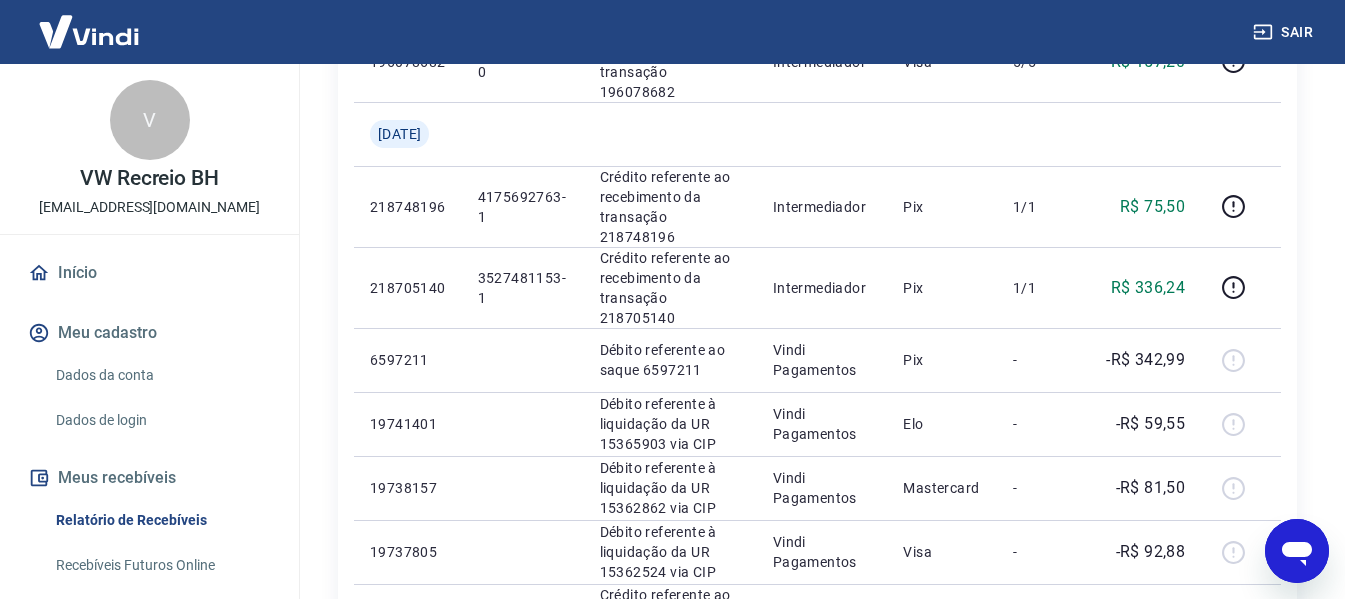 click on "Sair" at bounding box center [1285, 32] 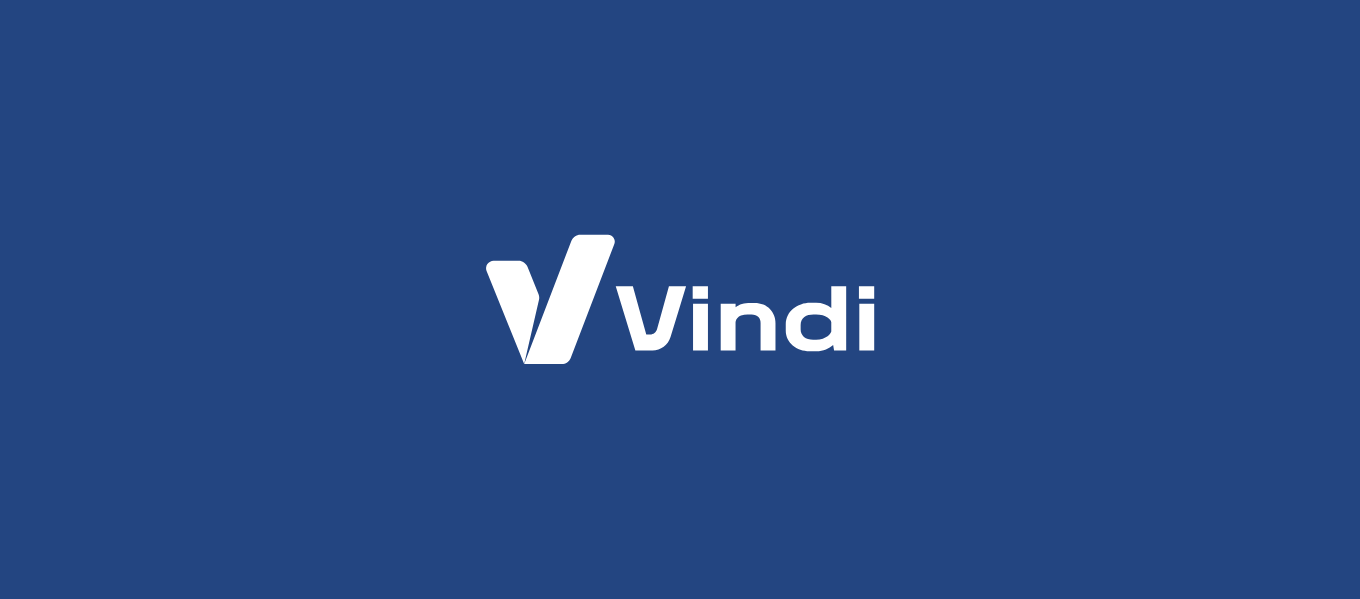 scroll, scrollTop: 0, scrollLeft: 0, axis: both 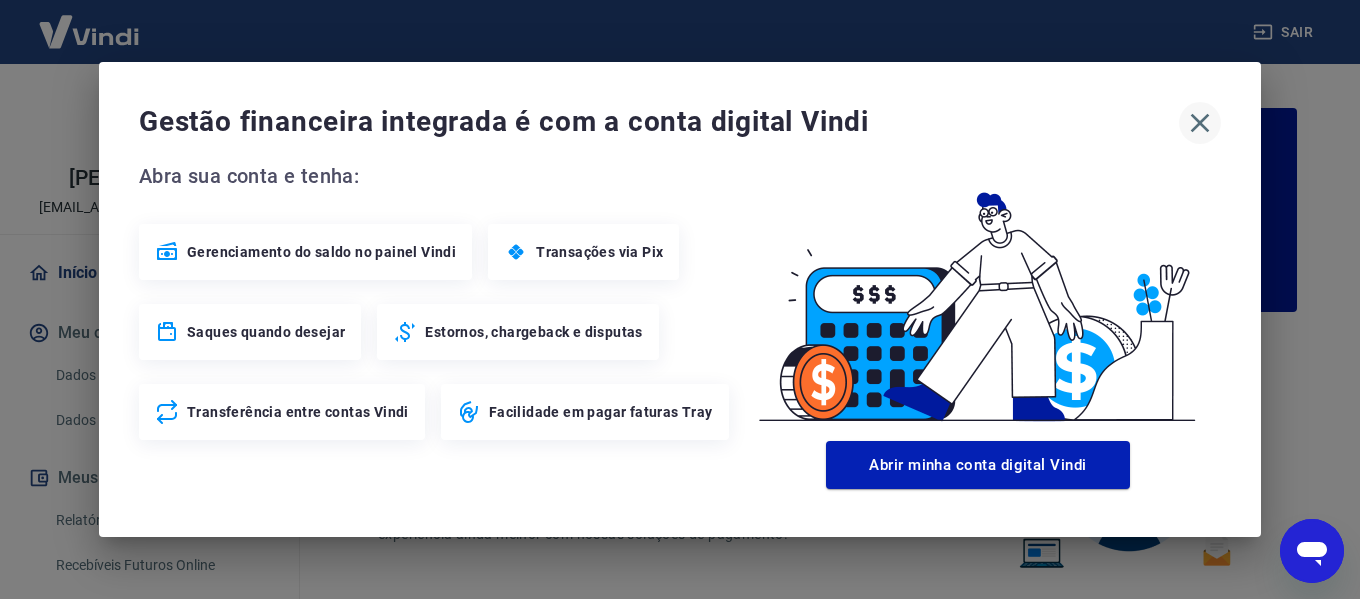 click 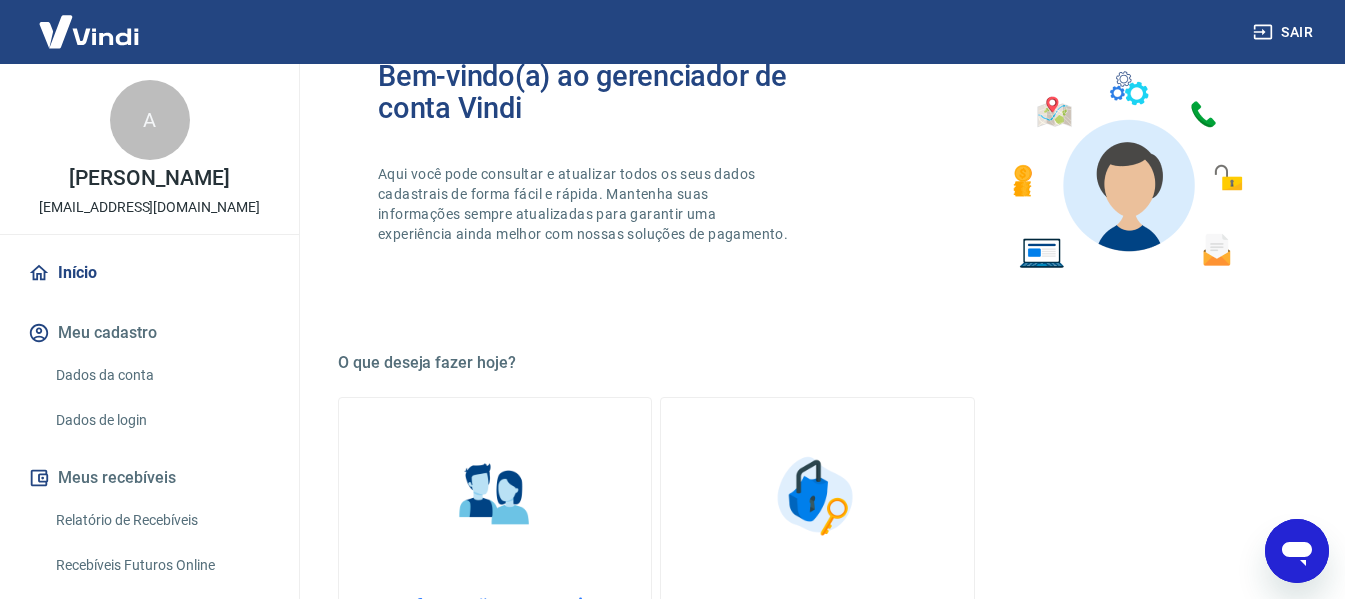 scroll, scrollTop: 0, scrollLeft: 0, axis: both 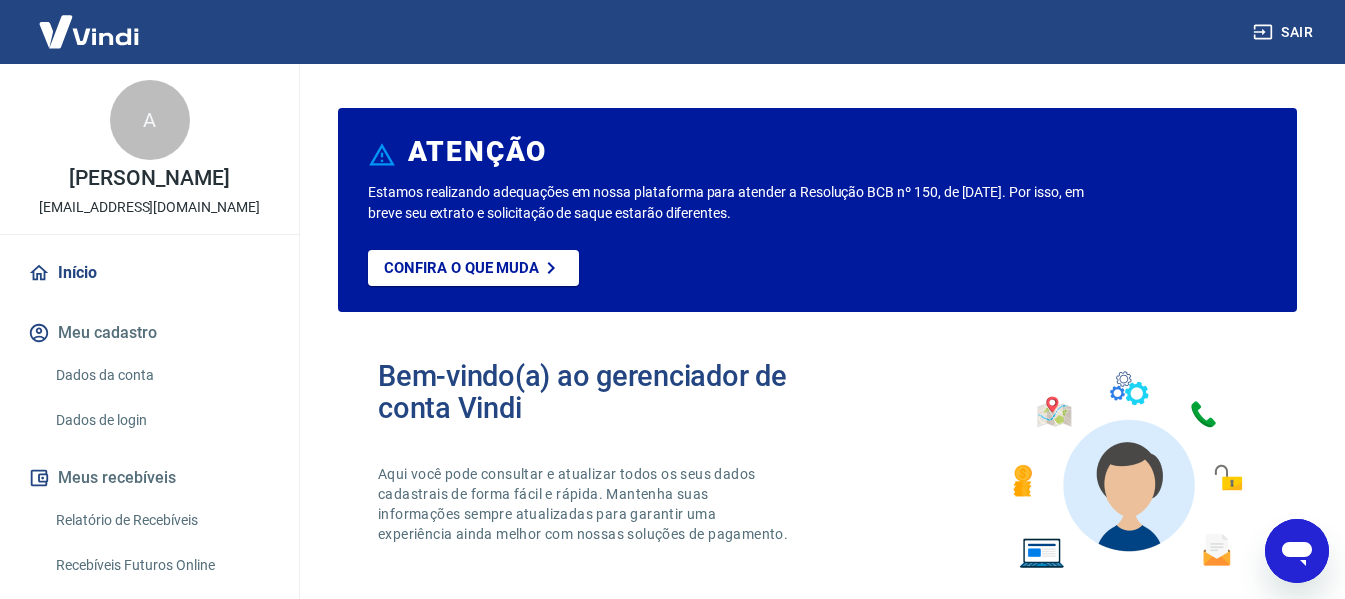 click on "Relatório de Recebíveis" at bounding box center (161, 520) 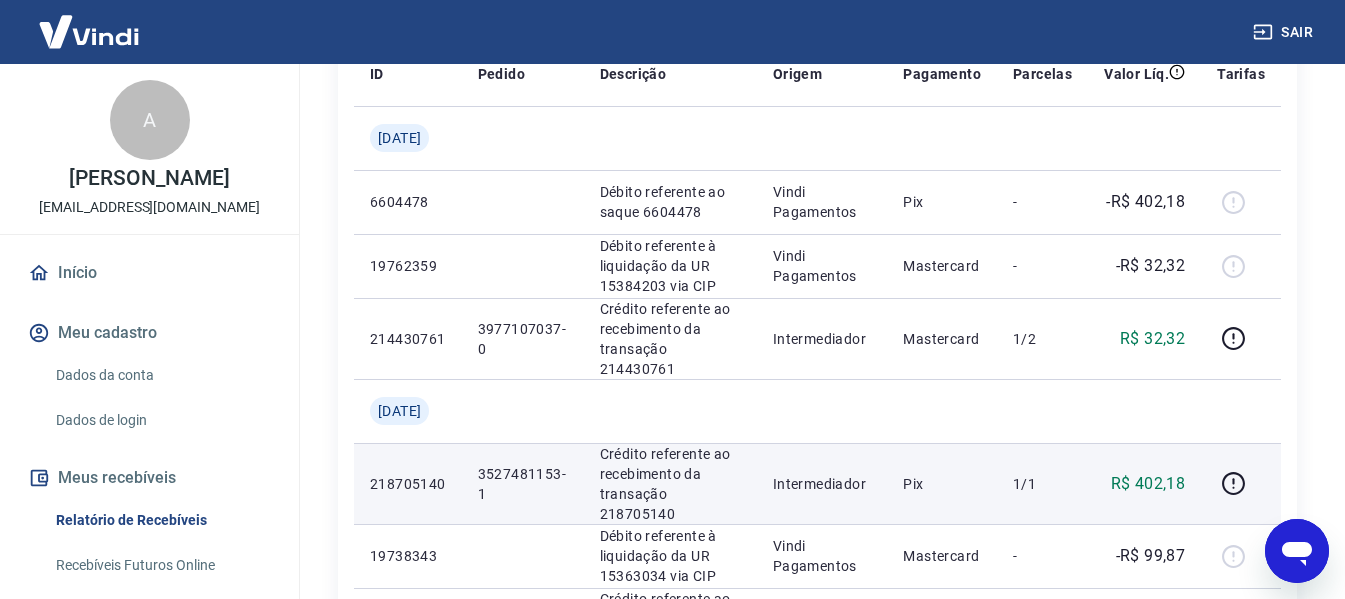 scroll, scrollTop: 400, scrollLeft: 0, axis: vertical 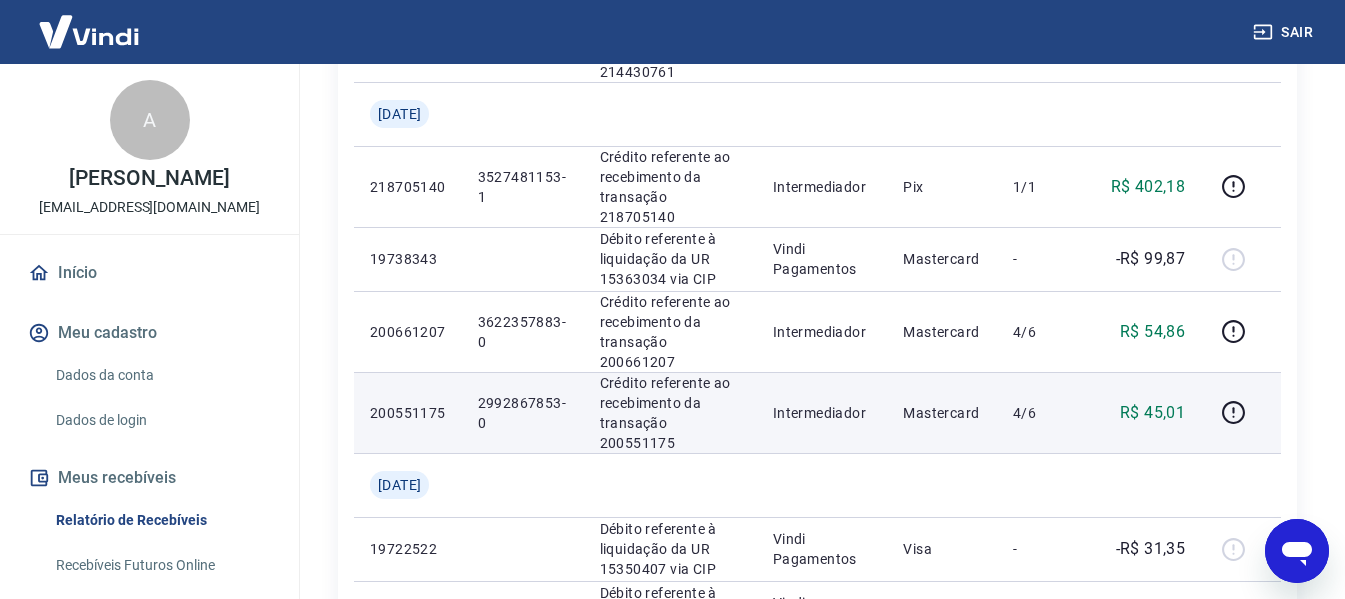 click on "2992867853-0" at bounding box center (523, 413) 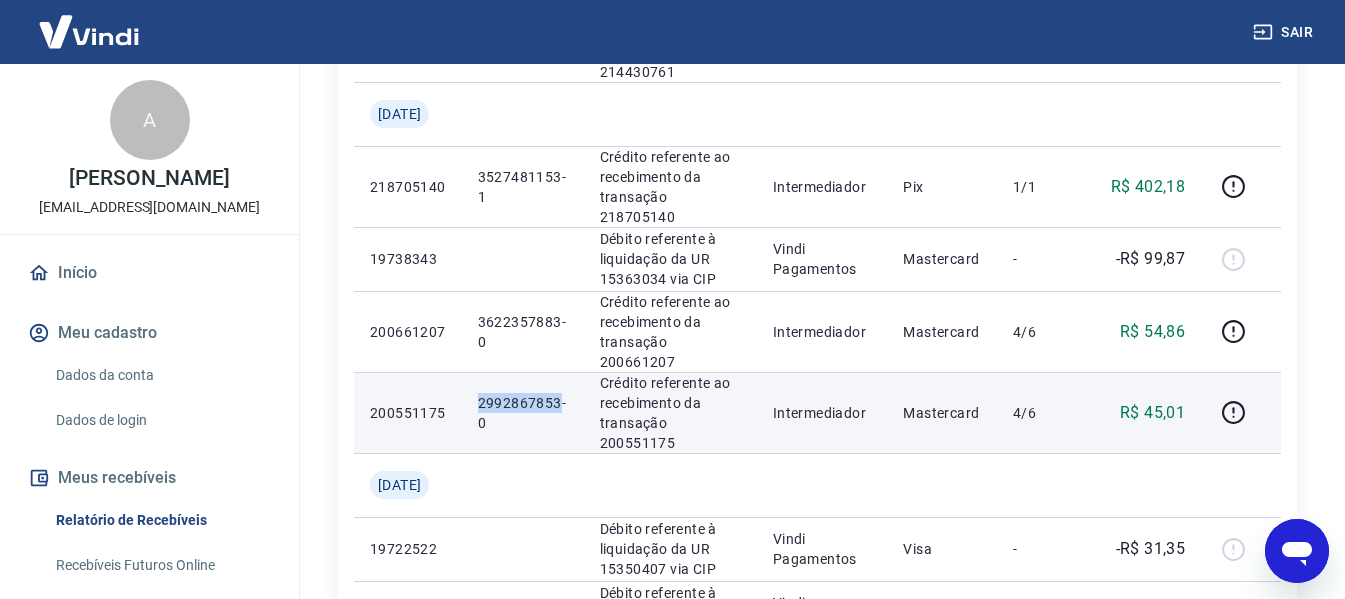 click on "2992867853-0" at bounding box center (523, 413) 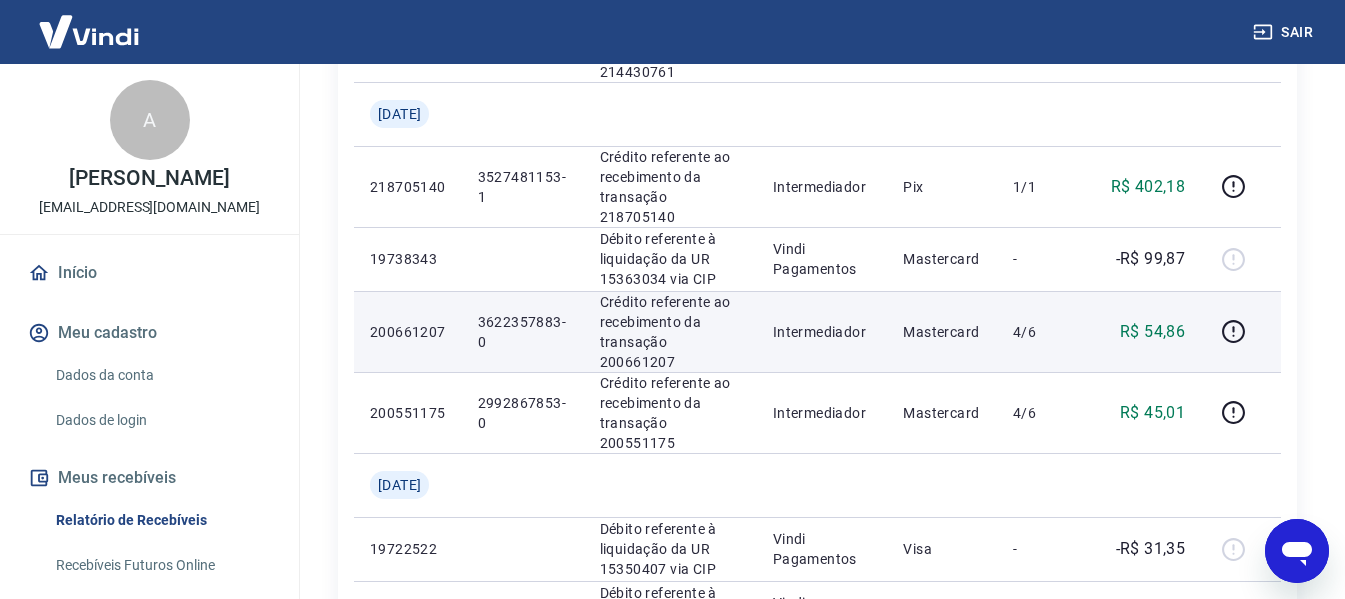 click on "3622357883-0" at bounding box center [523, 332] 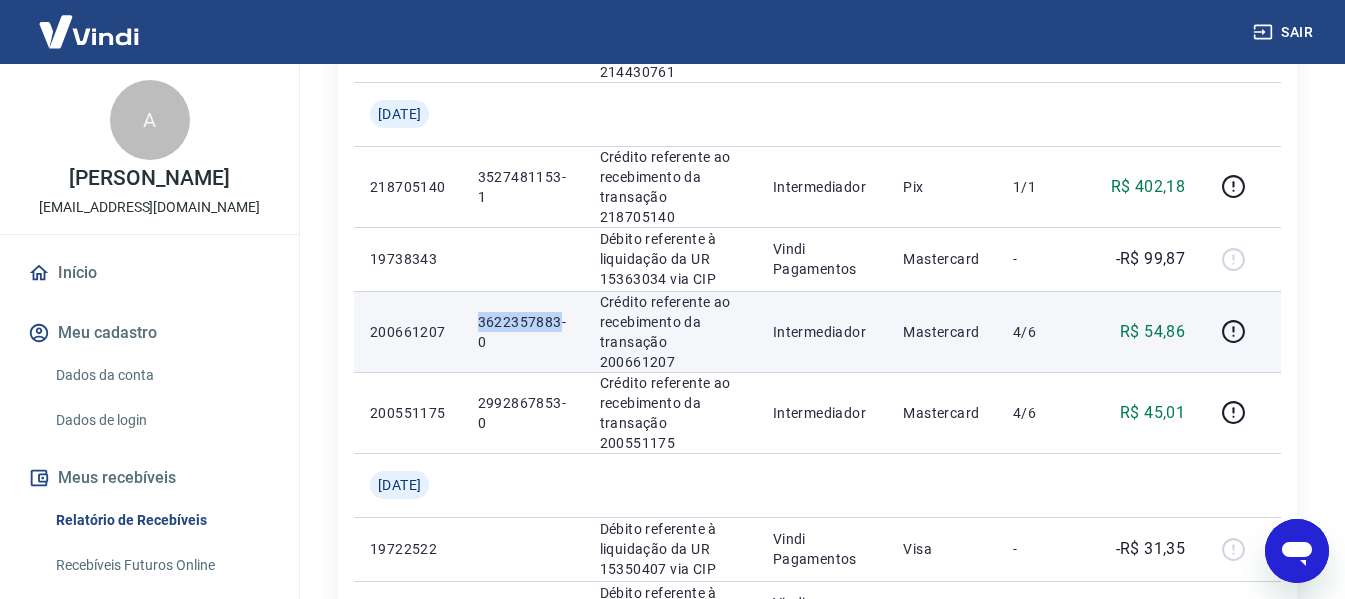 click on "3622357883-0" at bounding box center [523, 332] 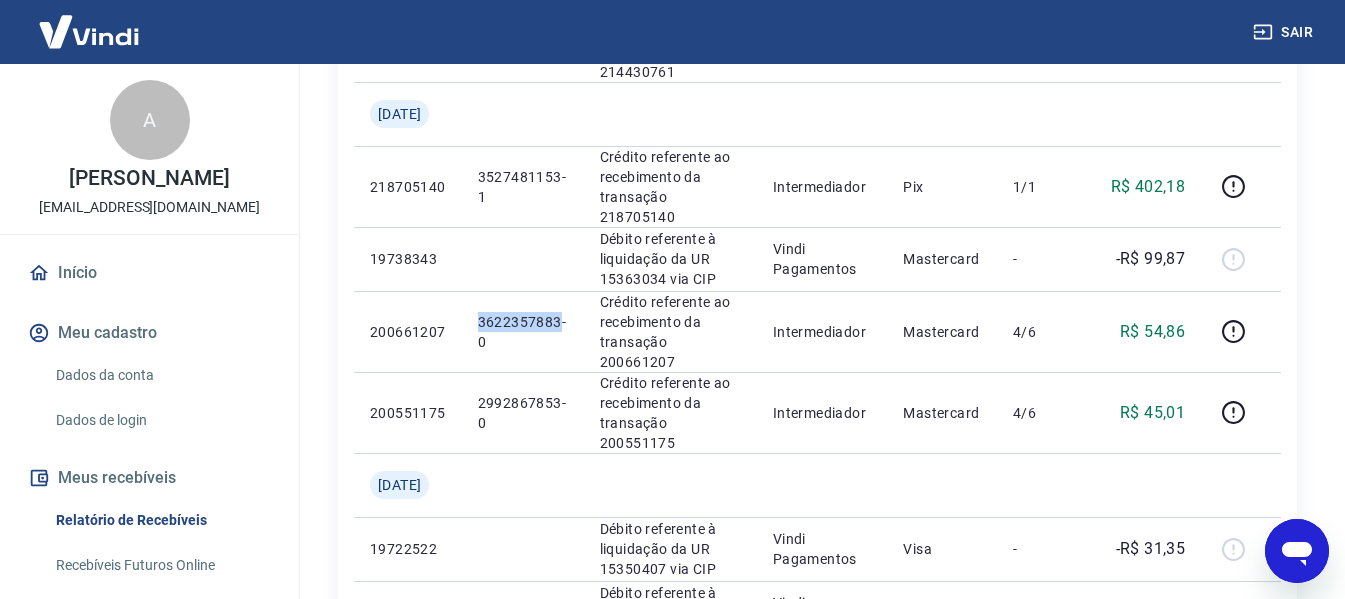 click on "Sair" at bounding box center [1285, 32] 